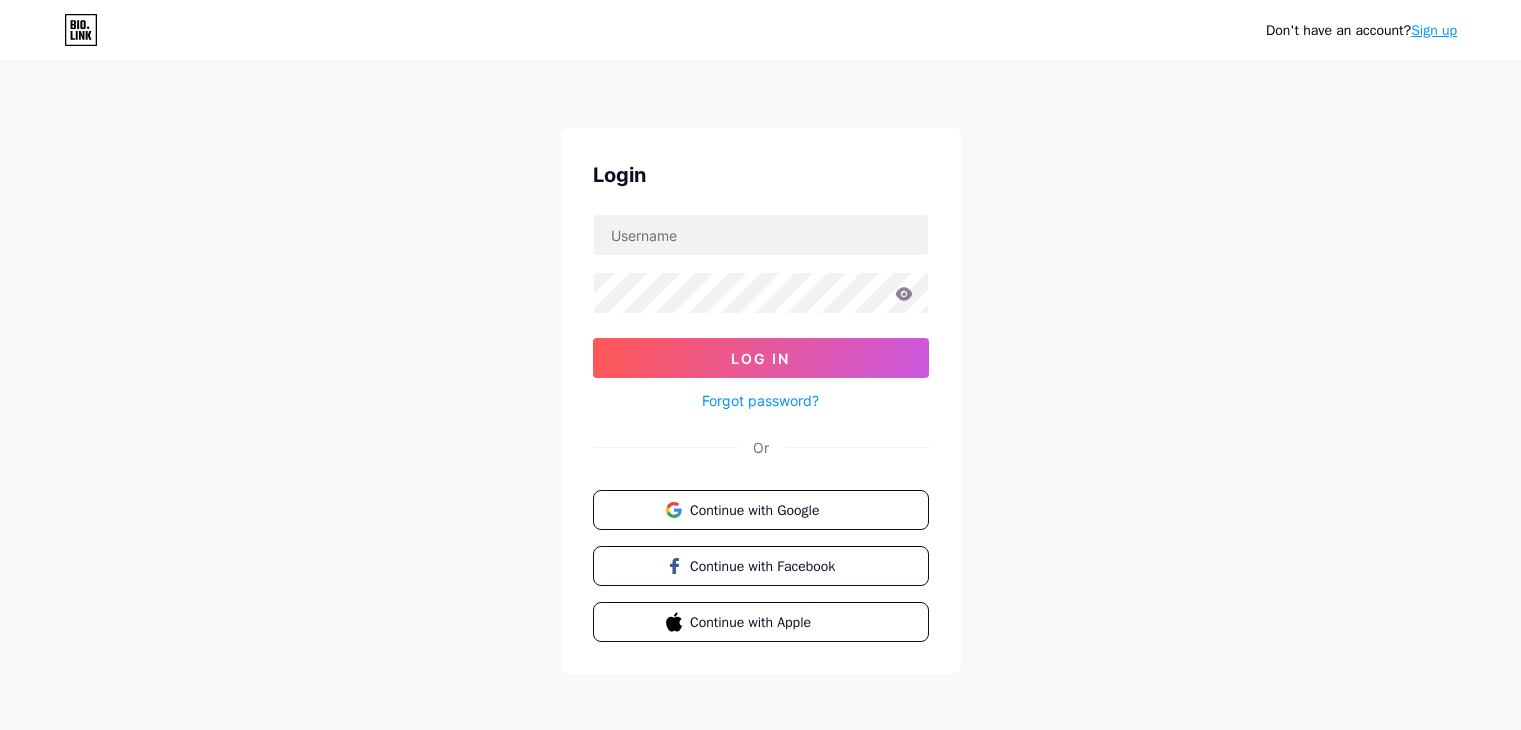 scroll, scrollTop: 0, scrollLeft: 0, axis: both 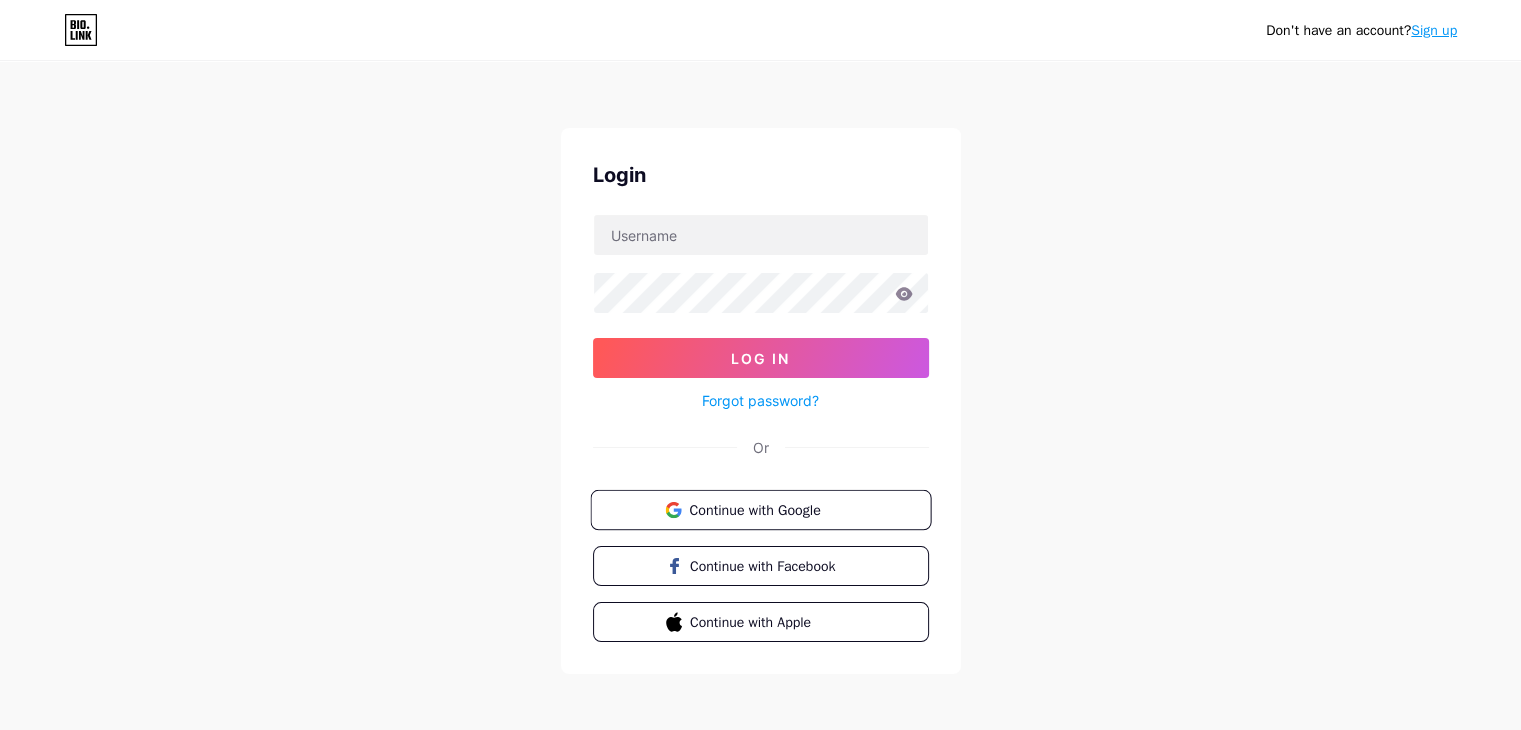 click 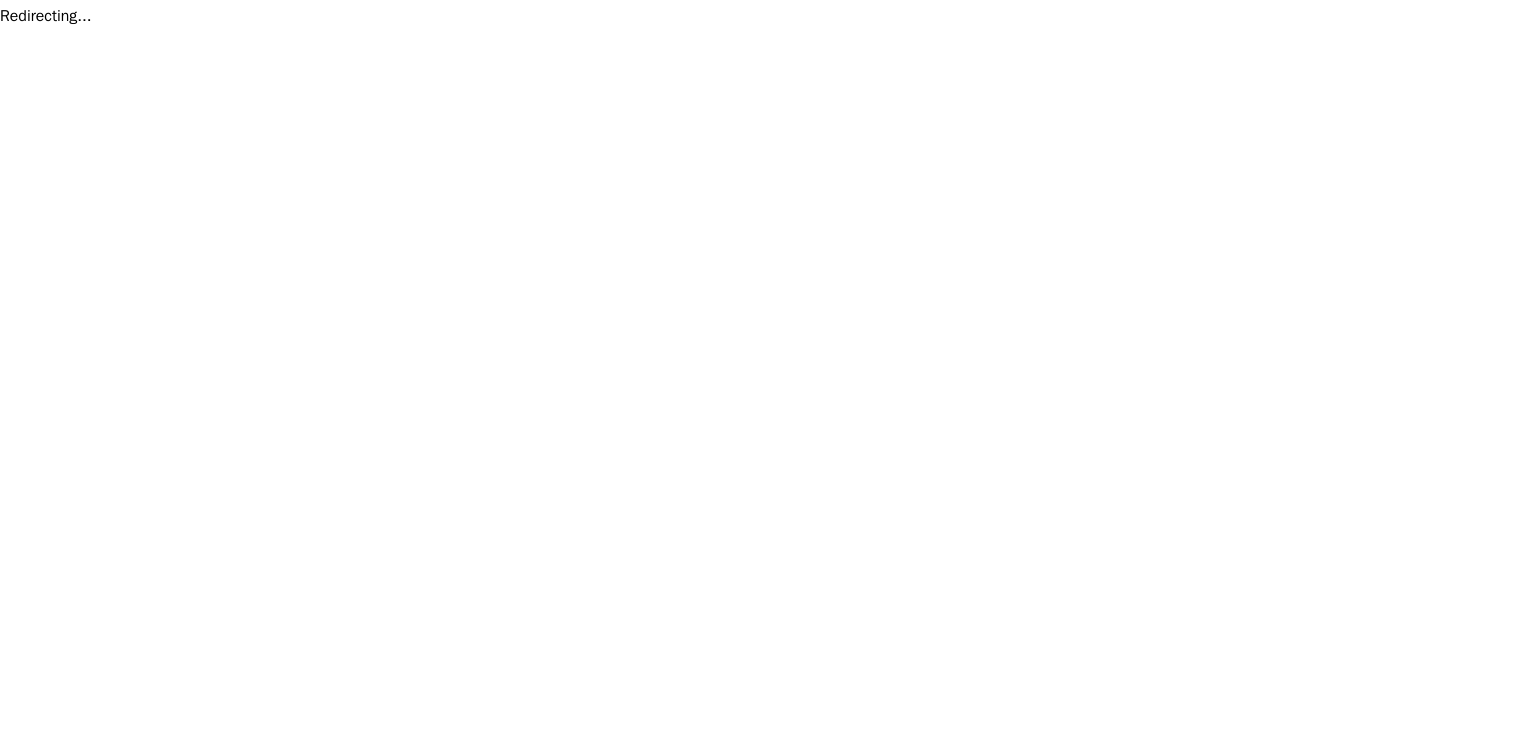 scroll, scrollTop: 0, scrollLeft: 0, axis: both 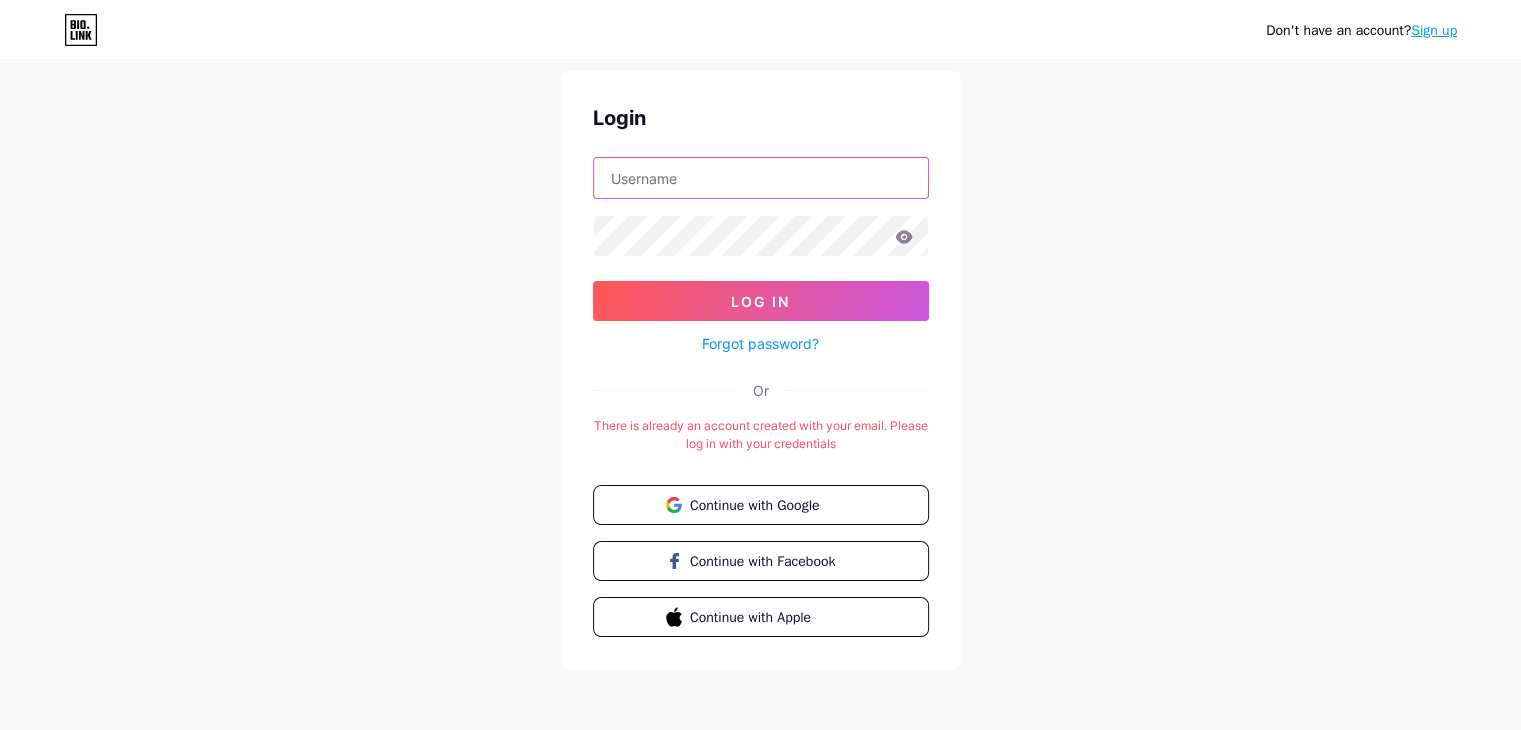 click at bounding box center [761, 178] 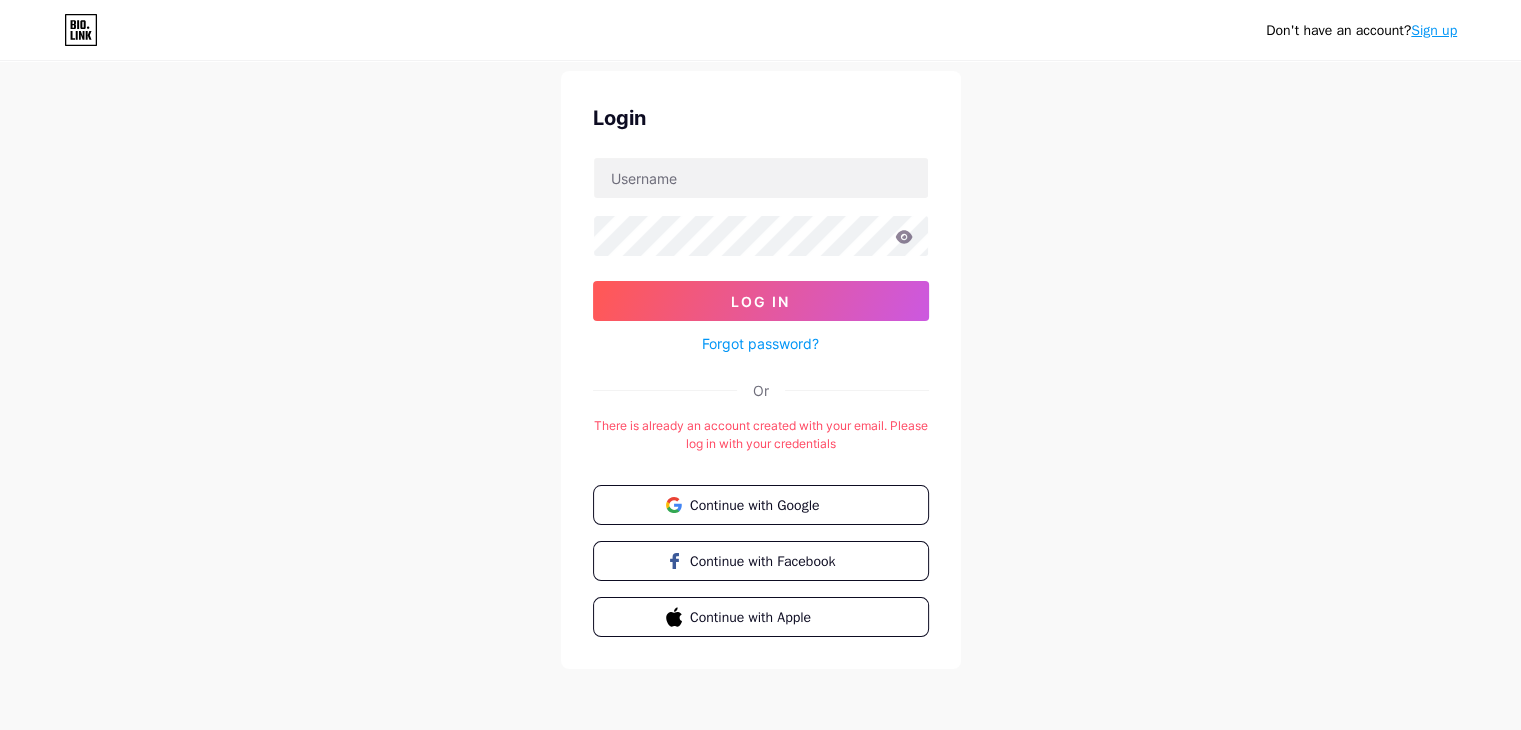 click on "Login                   Log In
Forgot password?
Or     There is already an account created with your email. Please log in with your credentials   Continue with Google     Continue with Facebook
Continue with Apple" at bounding box center [761, 370] 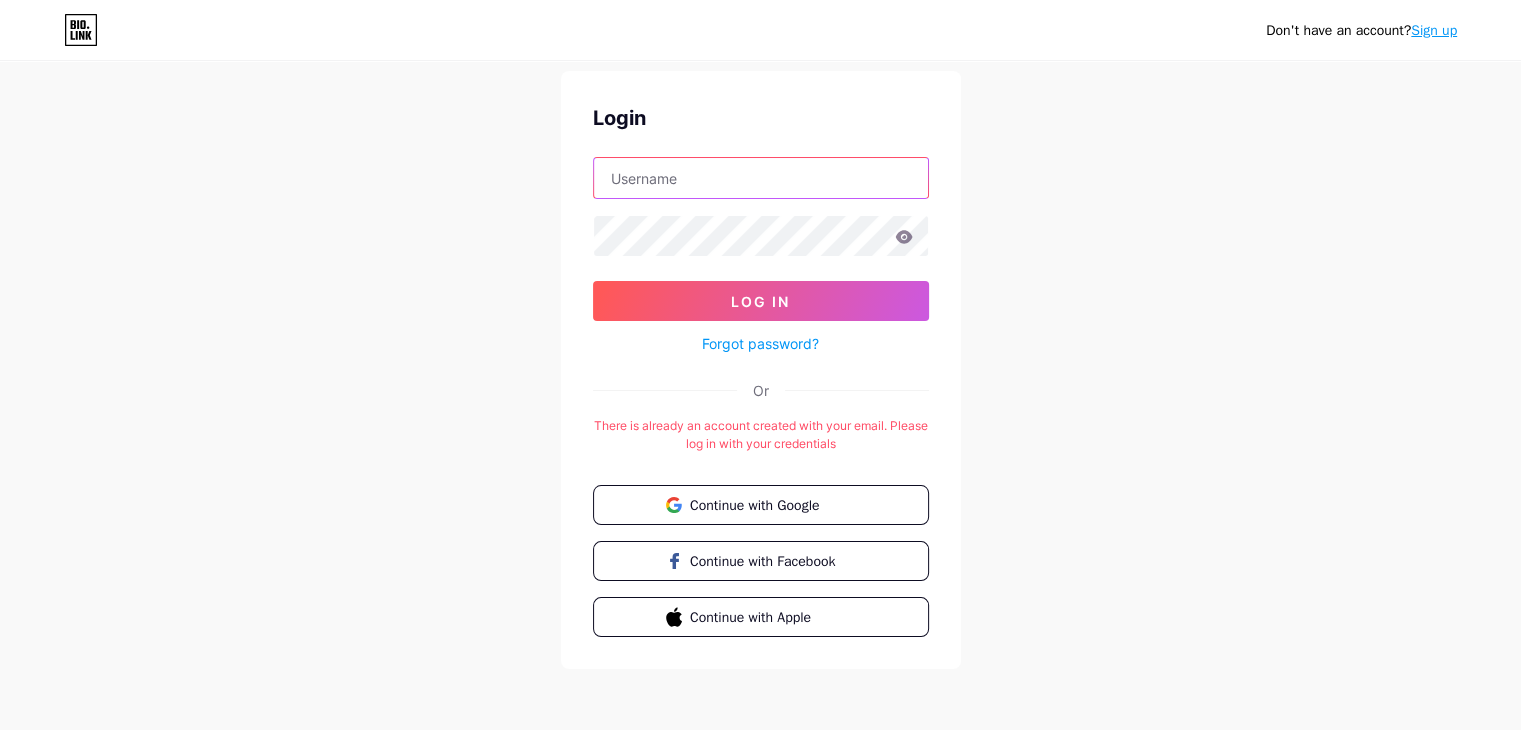 click at bounding box center [761, 178] 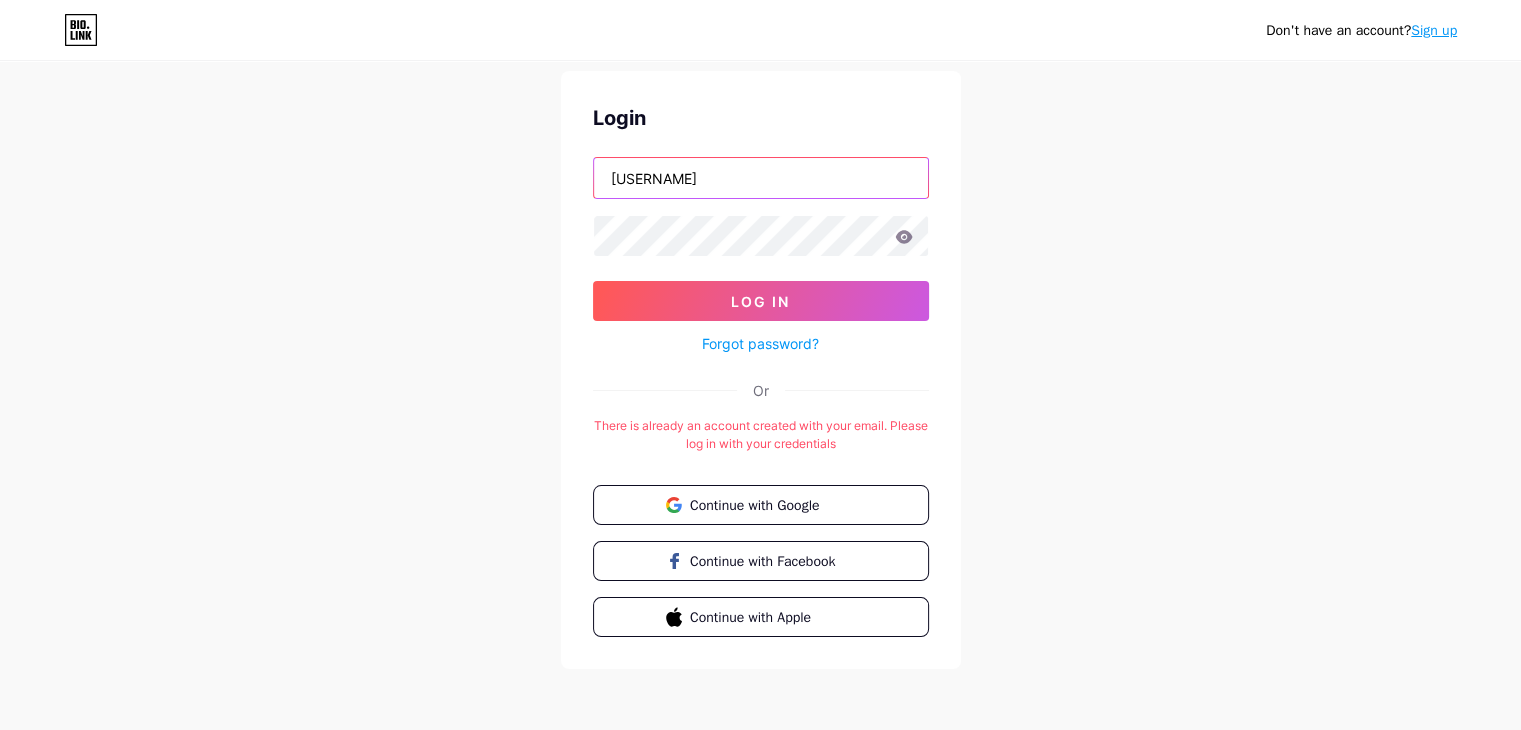 type on "[USERNAME]" 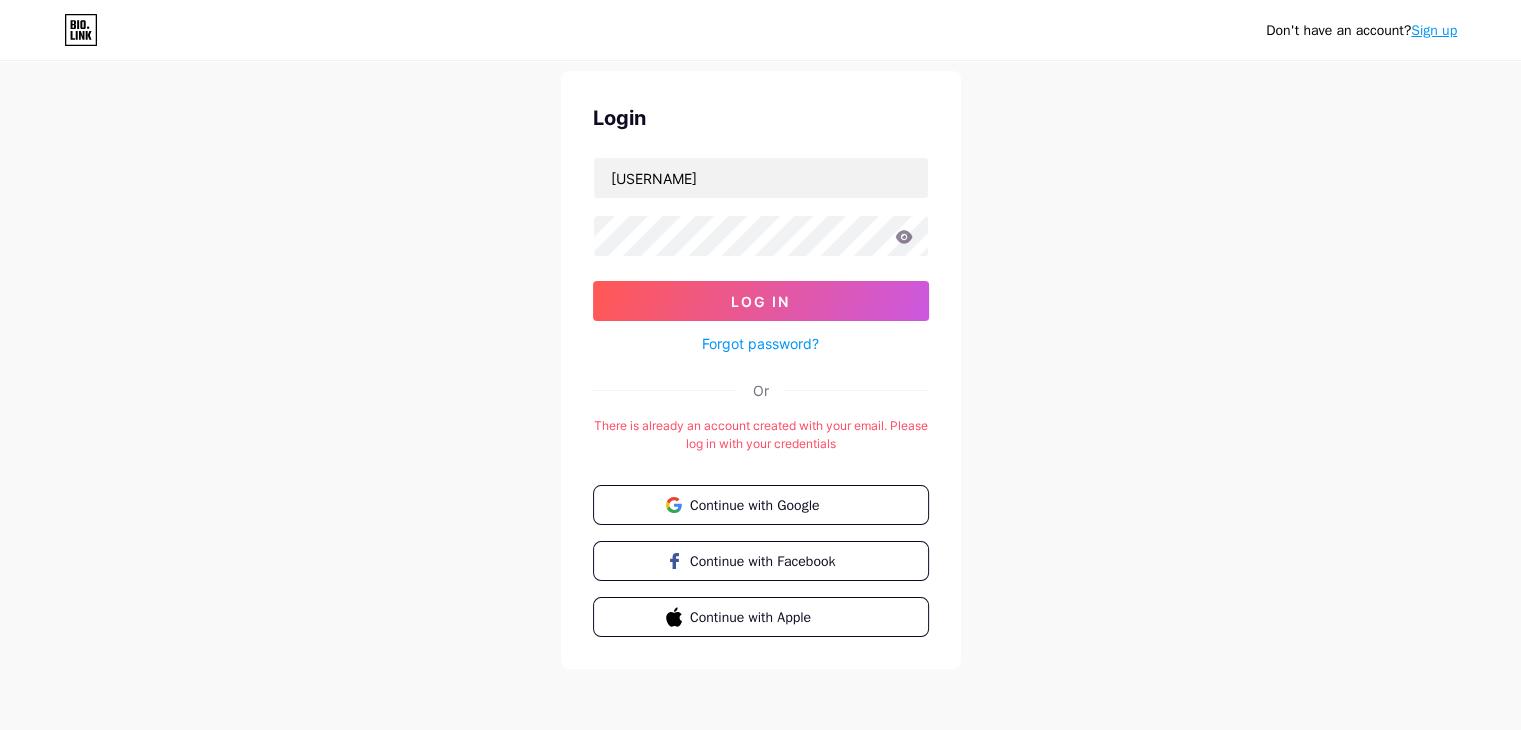 click on "[USERNAME]     Log In
Forgot password?" at bounding box center [761, 256] 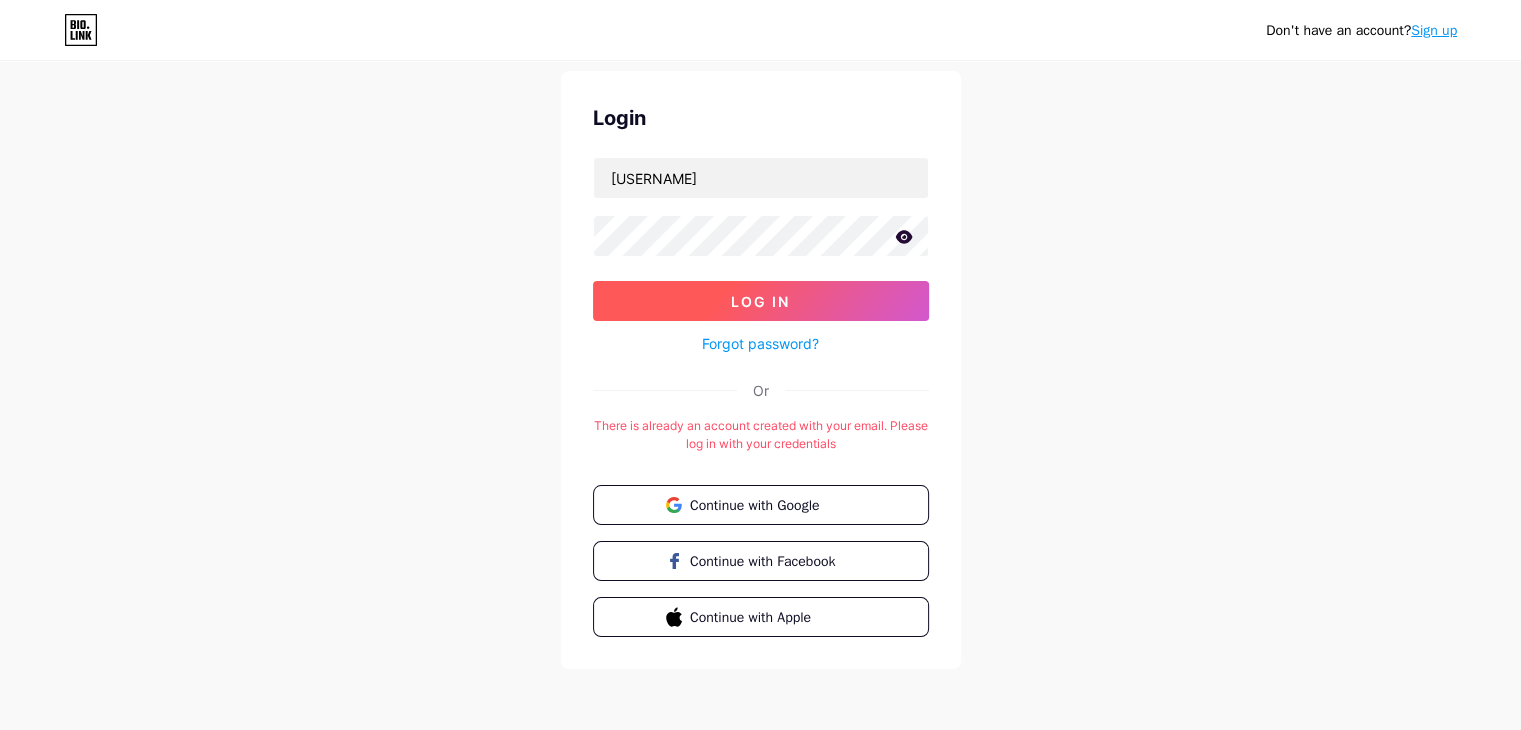 click on "Log In" at bounding box center [761, 301] 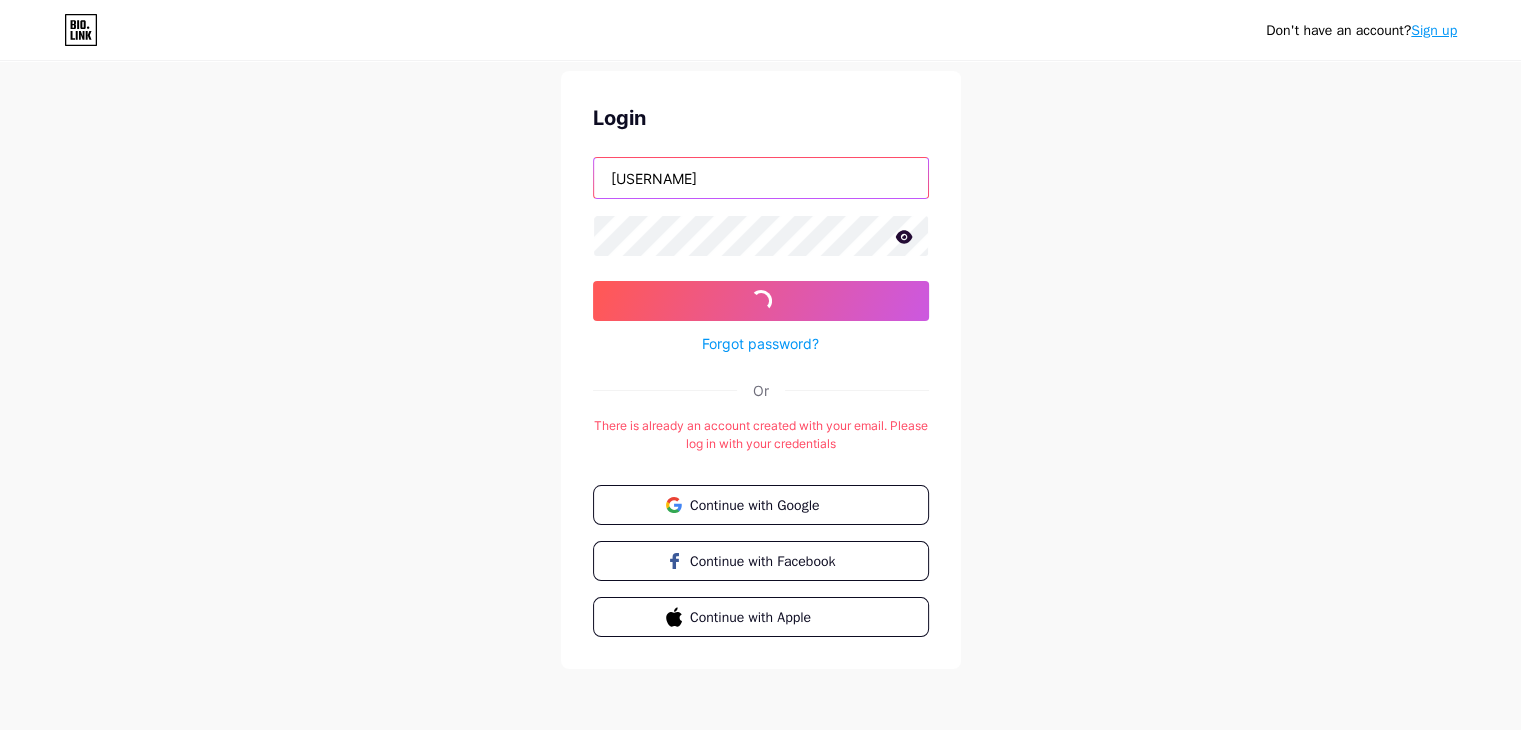 click on "[USERNAME]" at bounding box center [761, 178] 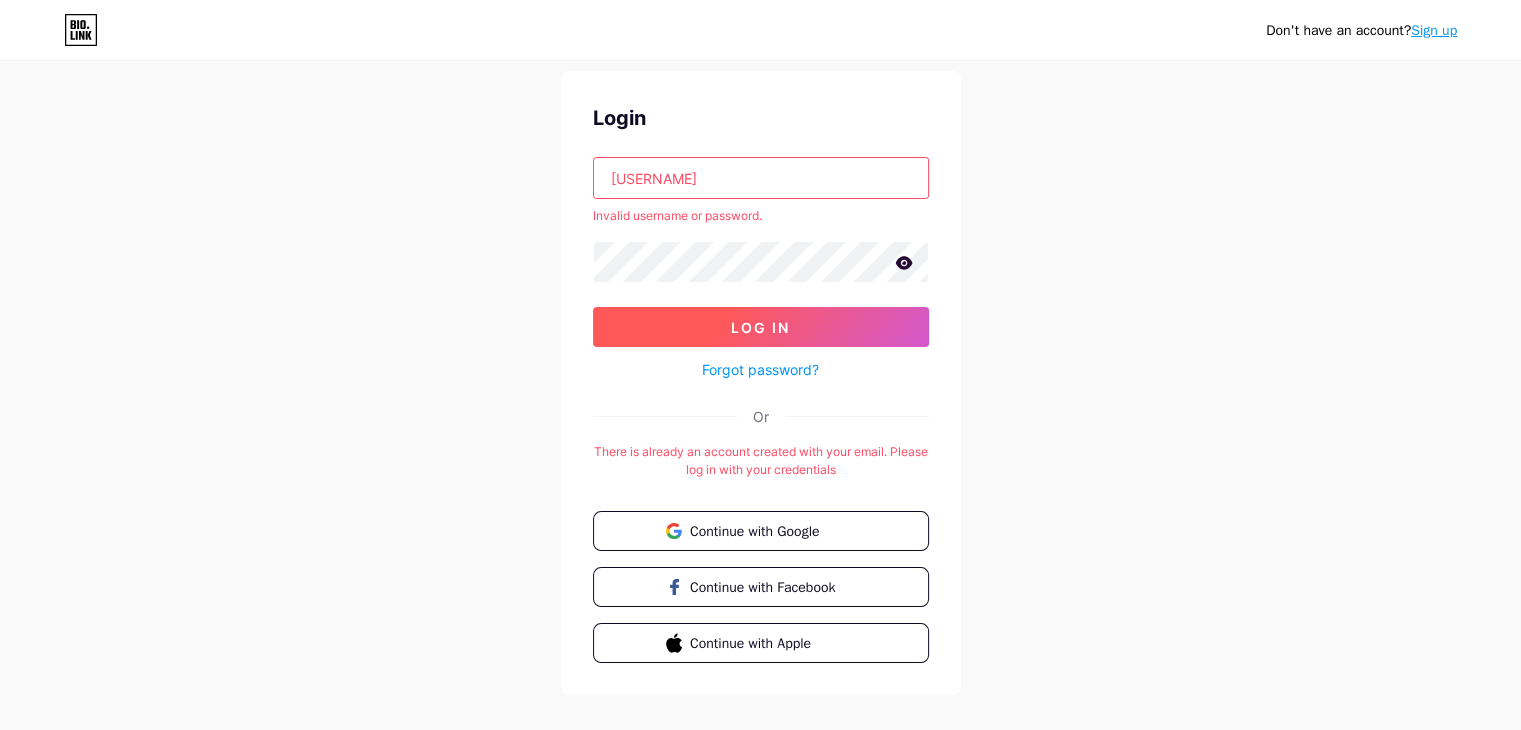 type on "[USERNAME]" 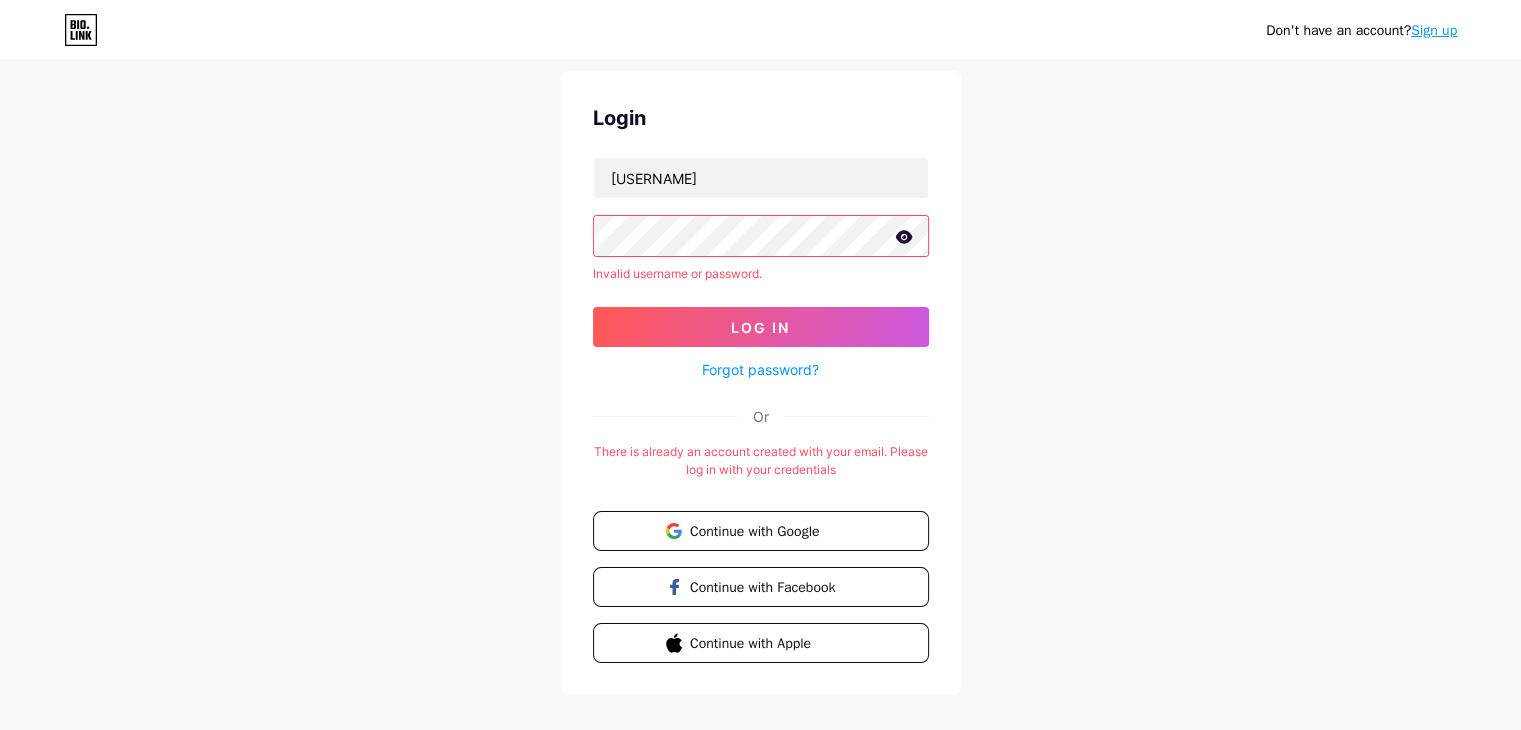 click 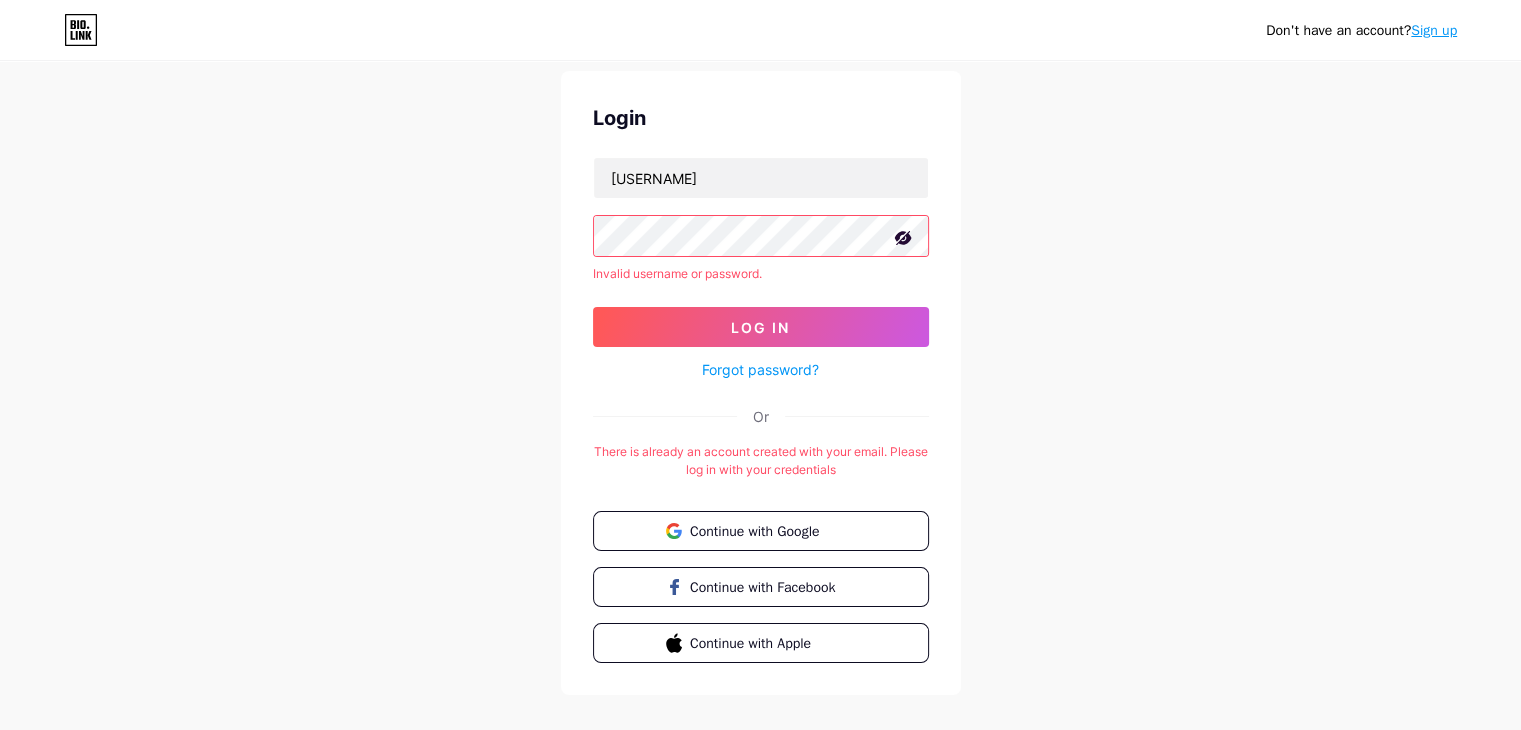 click on "Forgot password?" at bounding box center (760, 369) 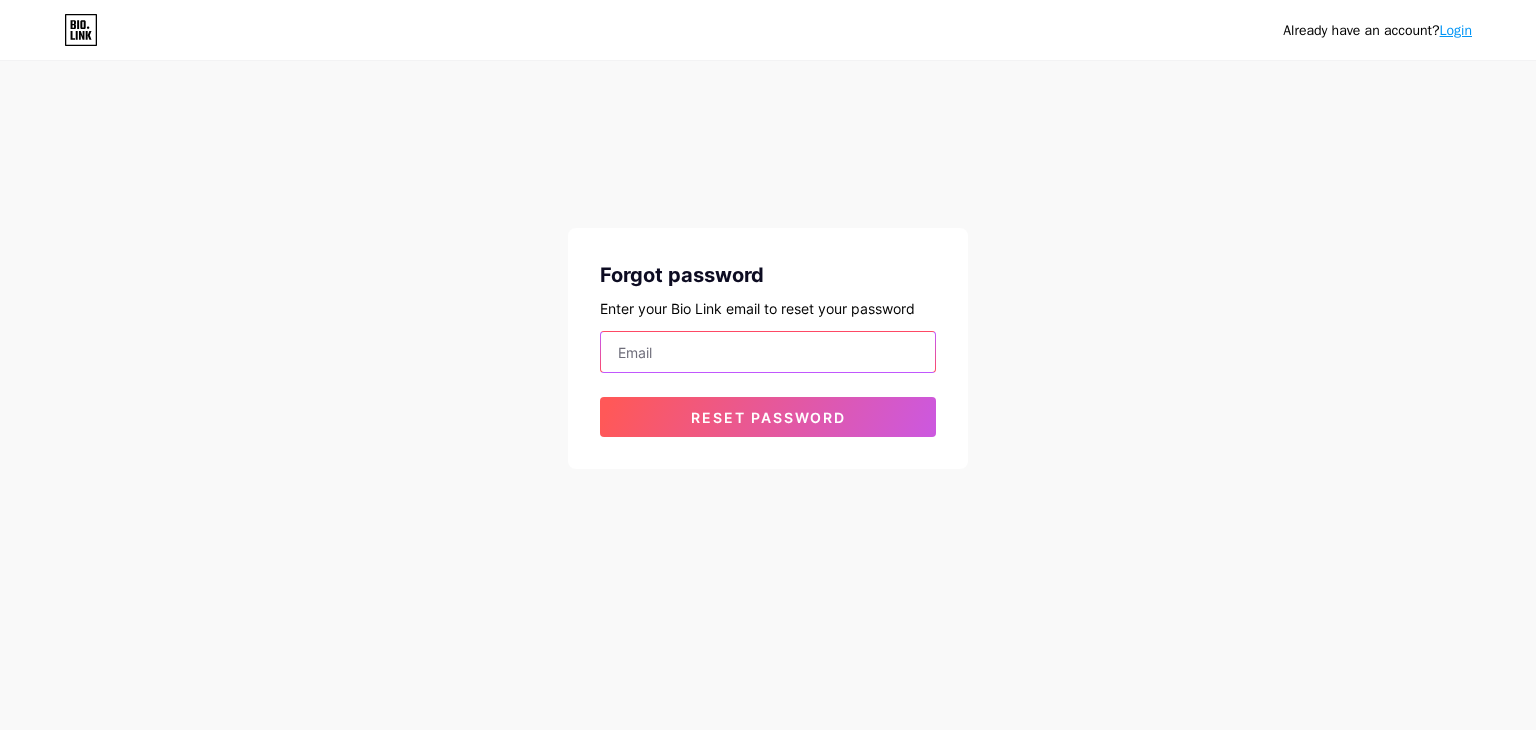 click at bounding box center [768, 352] 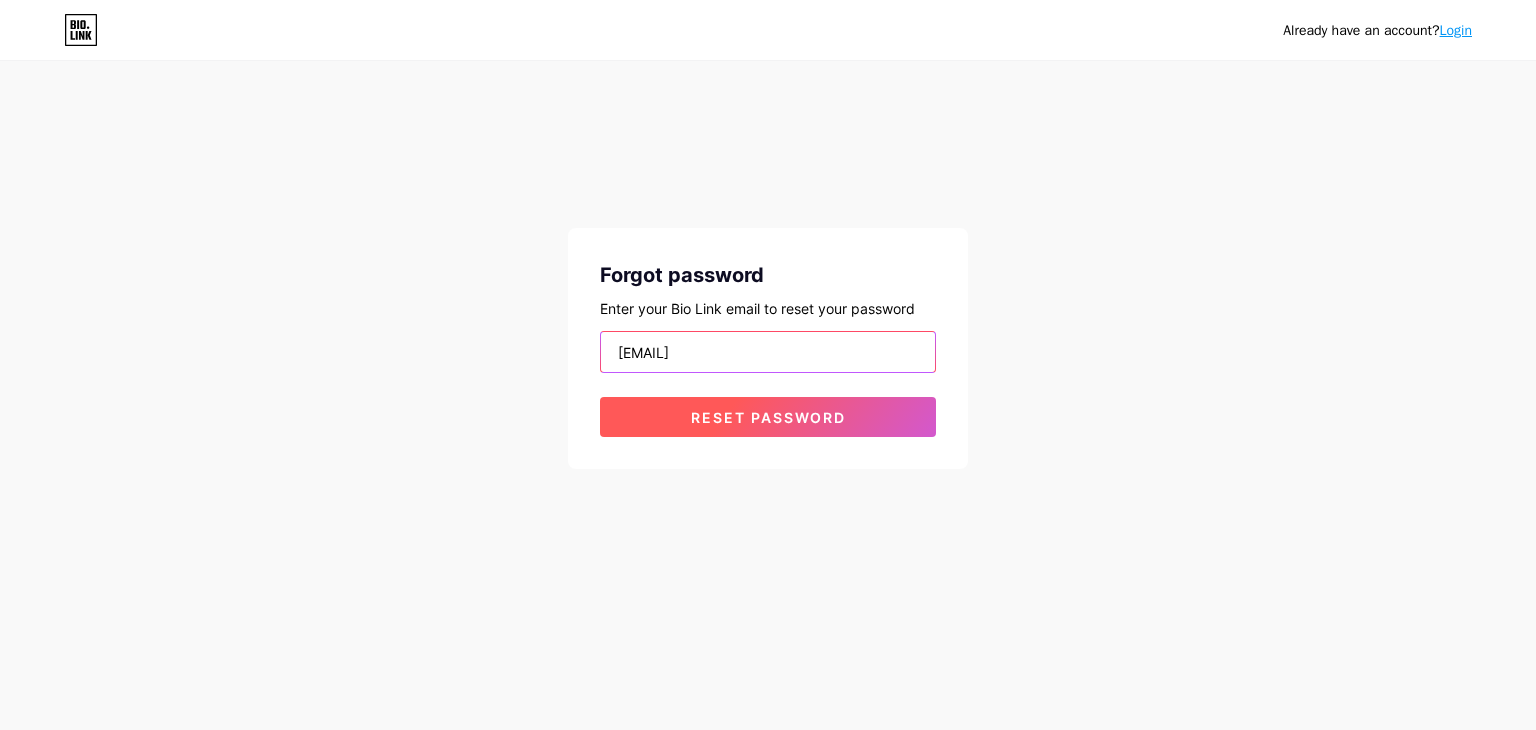 type on "[EMAIL]" 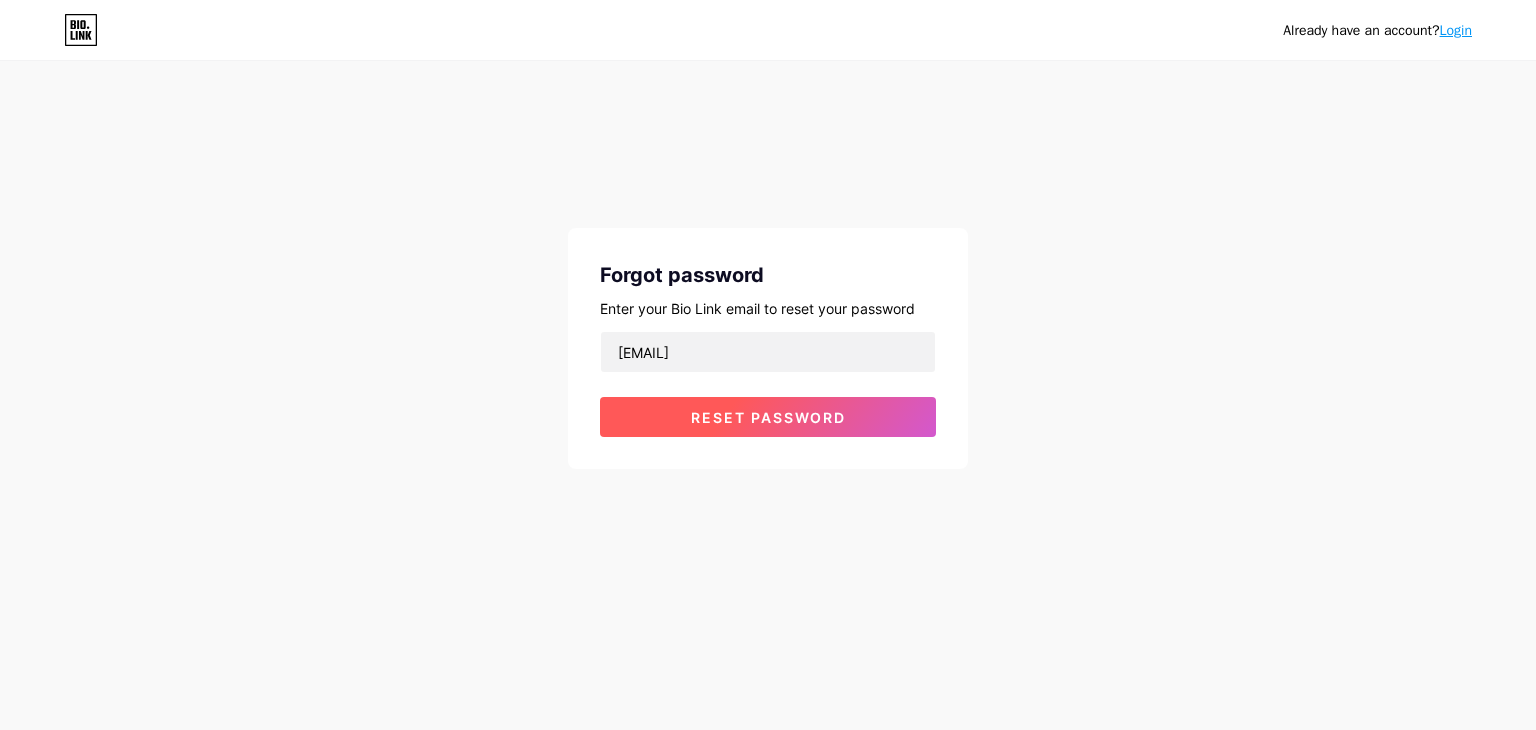 click on "Reset password" at bounding box center [768, 417] 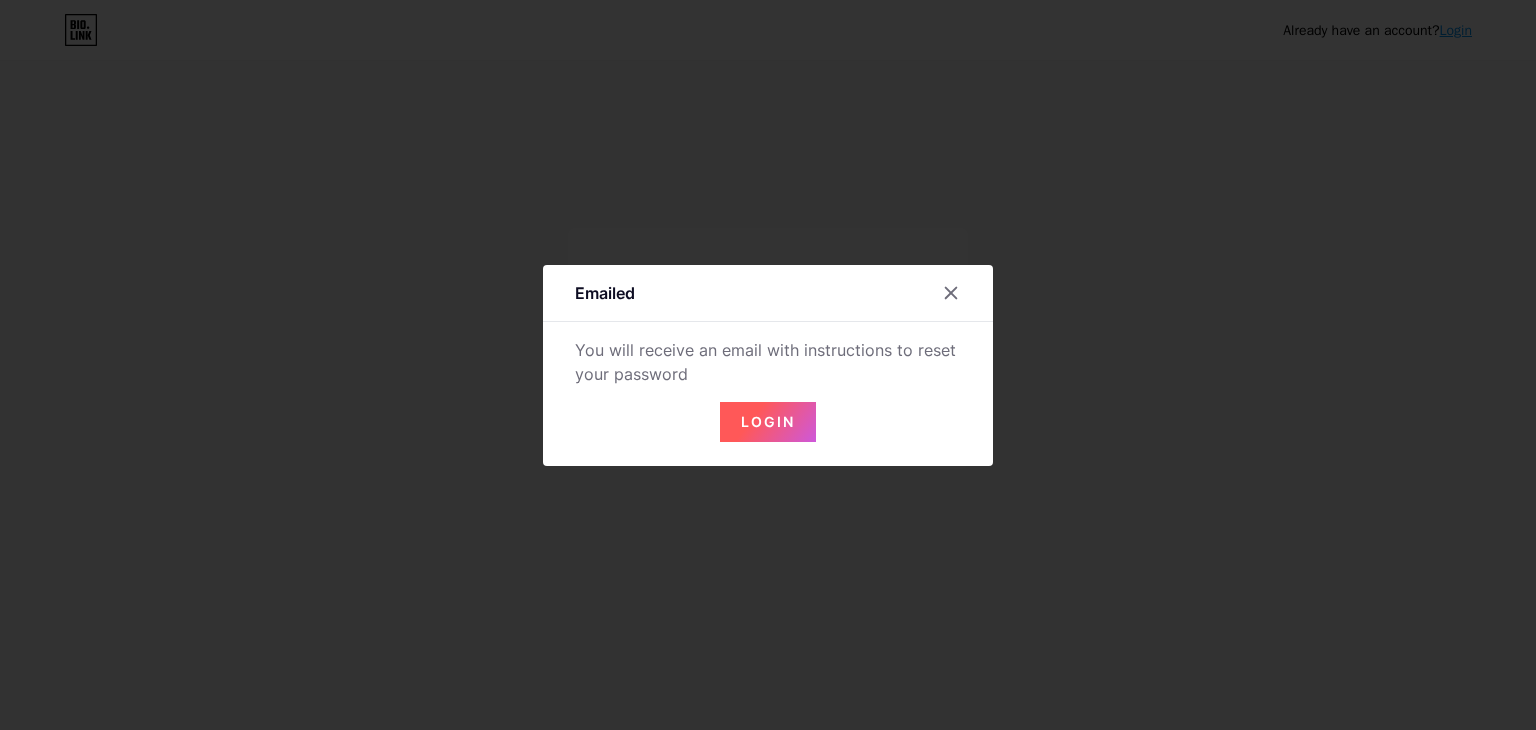 click on "Login" at bounding box center [768, 421] 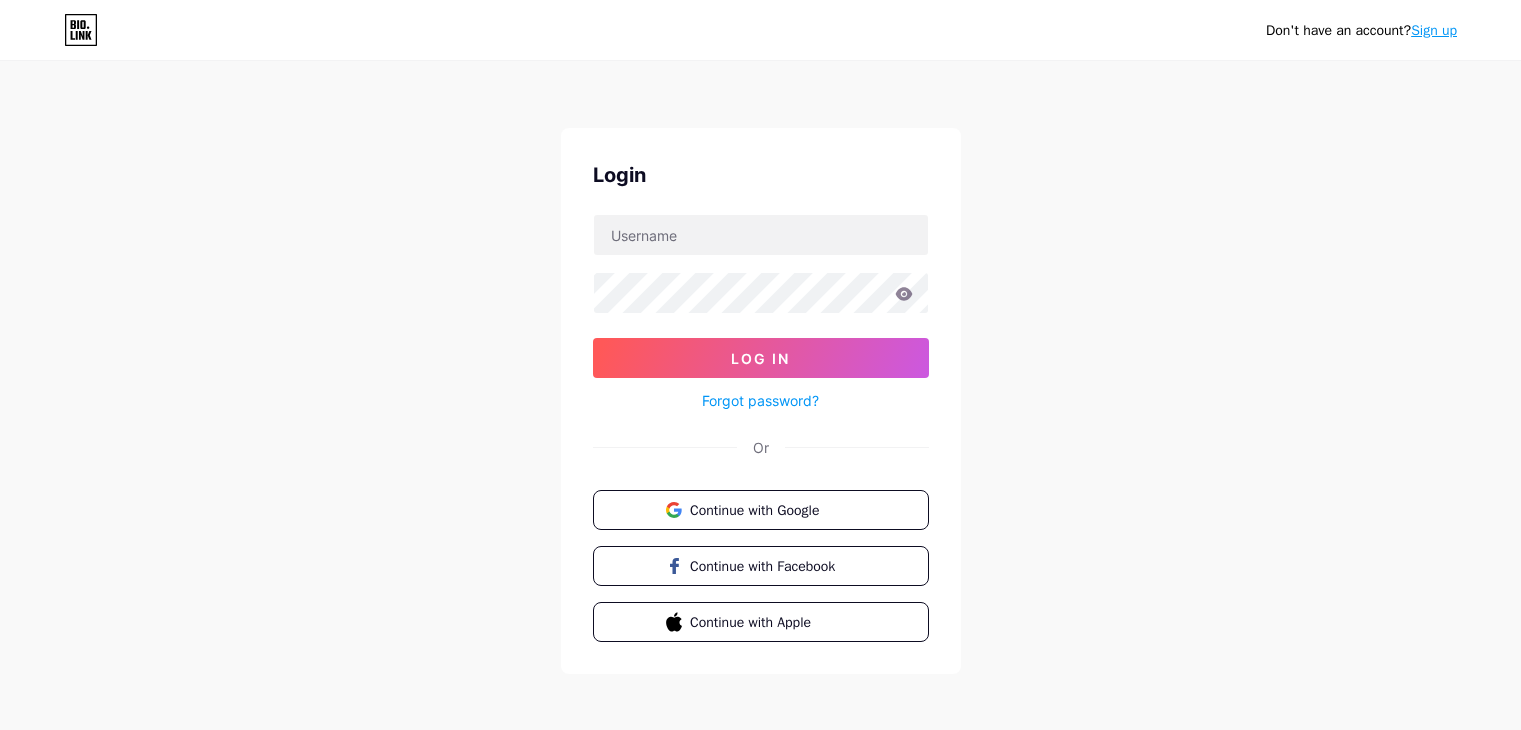 scroll, scrollTop: 0, scrollLeft: 0, axis: both 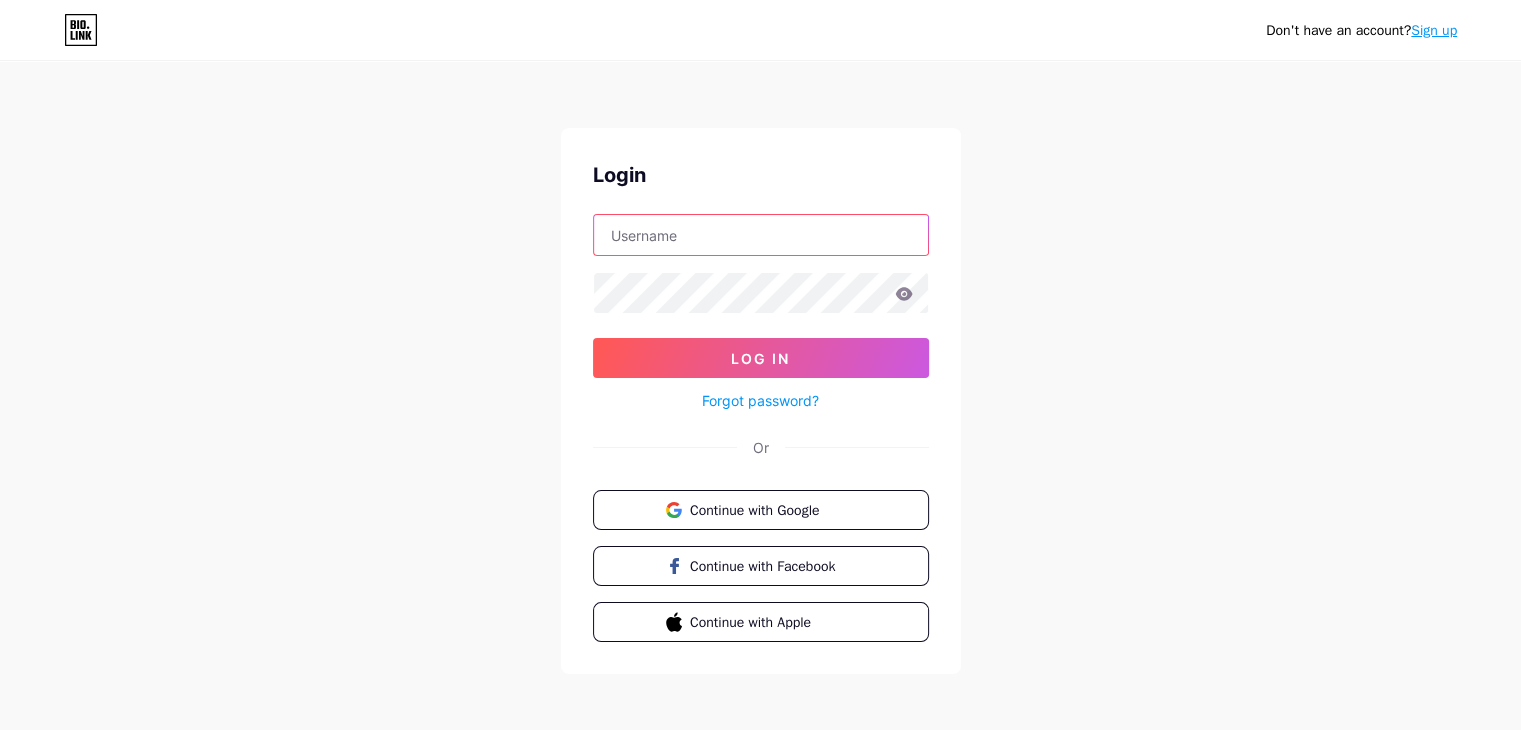 drag, startPoint x: 0, startPoint y: 0, endPoint x: 724, endPoint y: 229, distance: 759.353 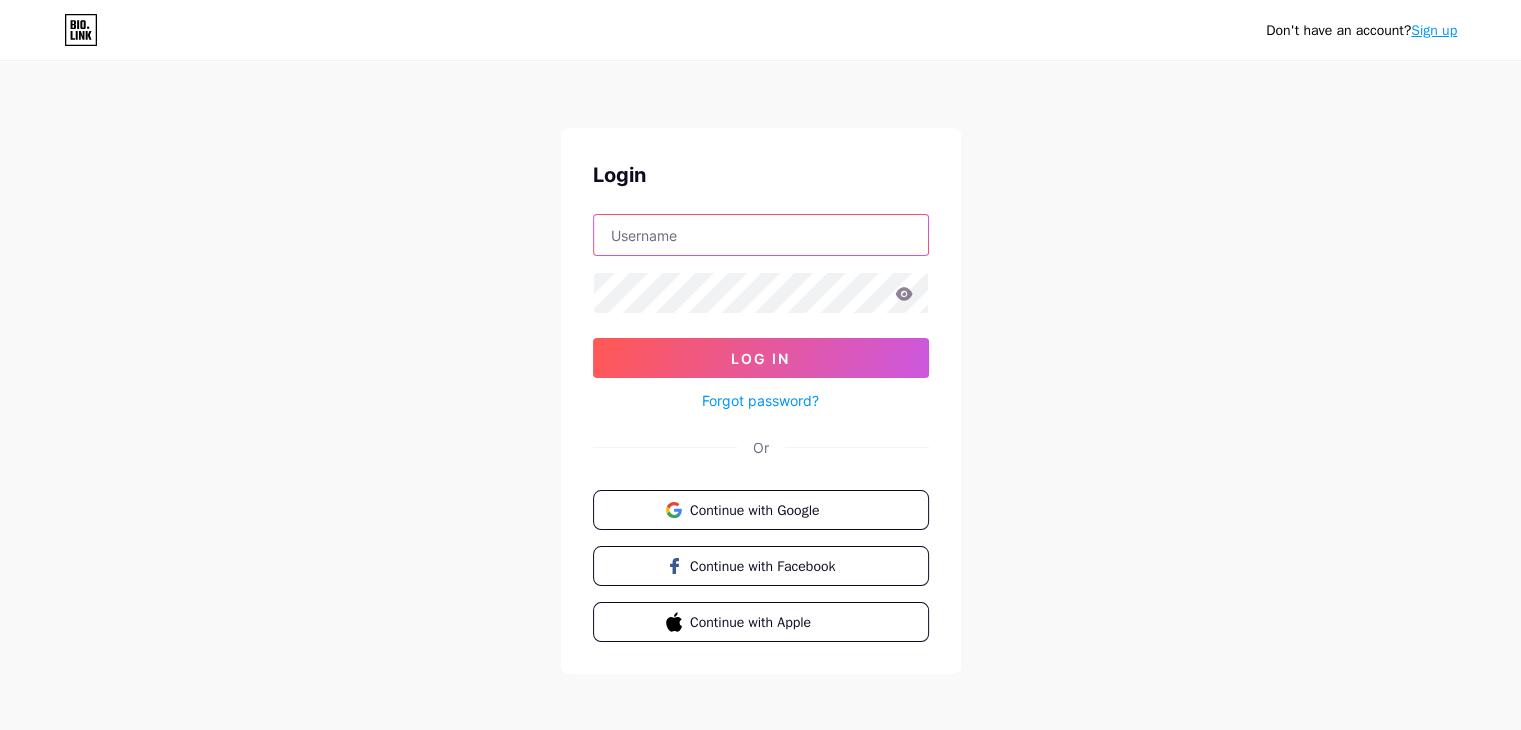 click at bounding box center [761, 235] 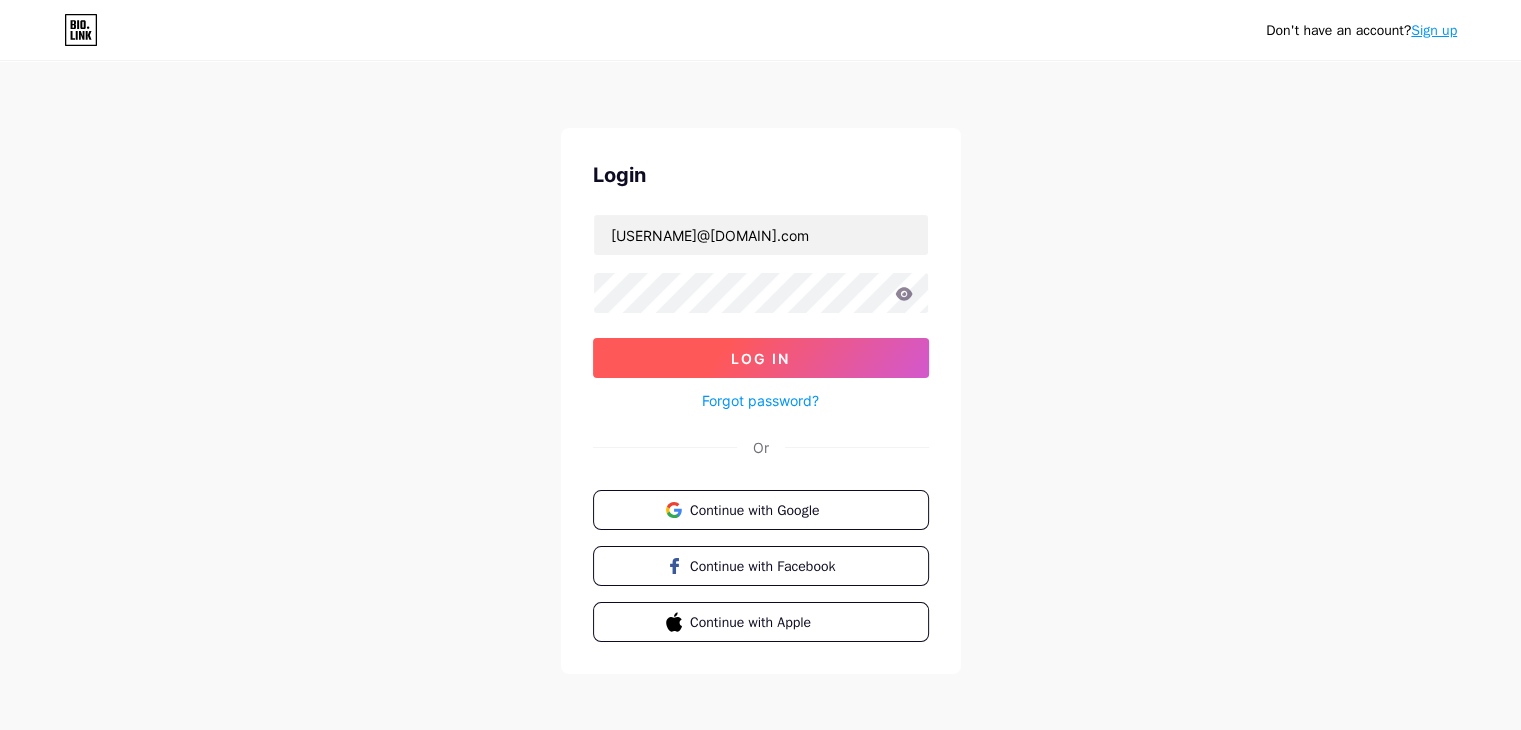 click on "Log In" at bounding box center [761, 358] 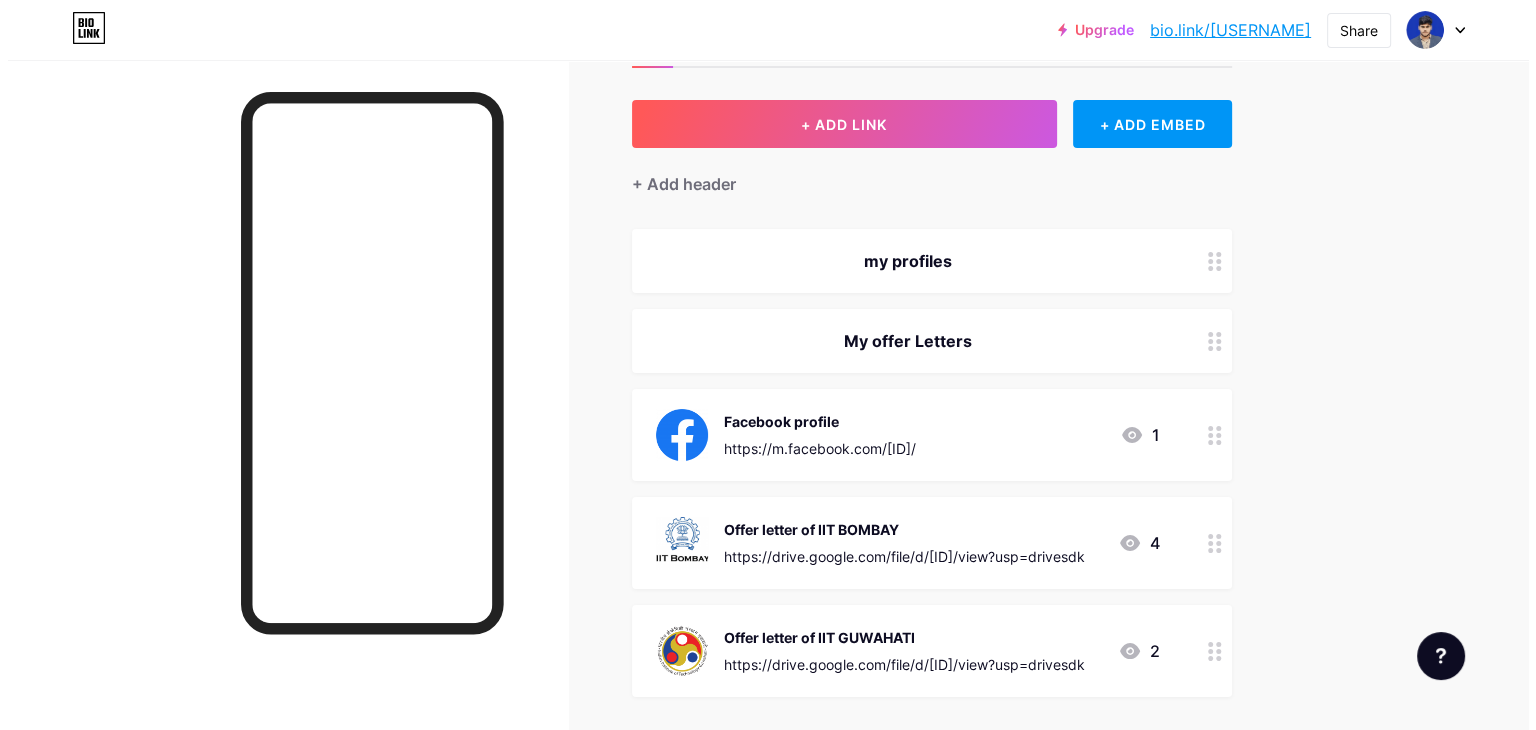 scroll, scrollTop: 524, scrollLeft: 0, axis: vertical 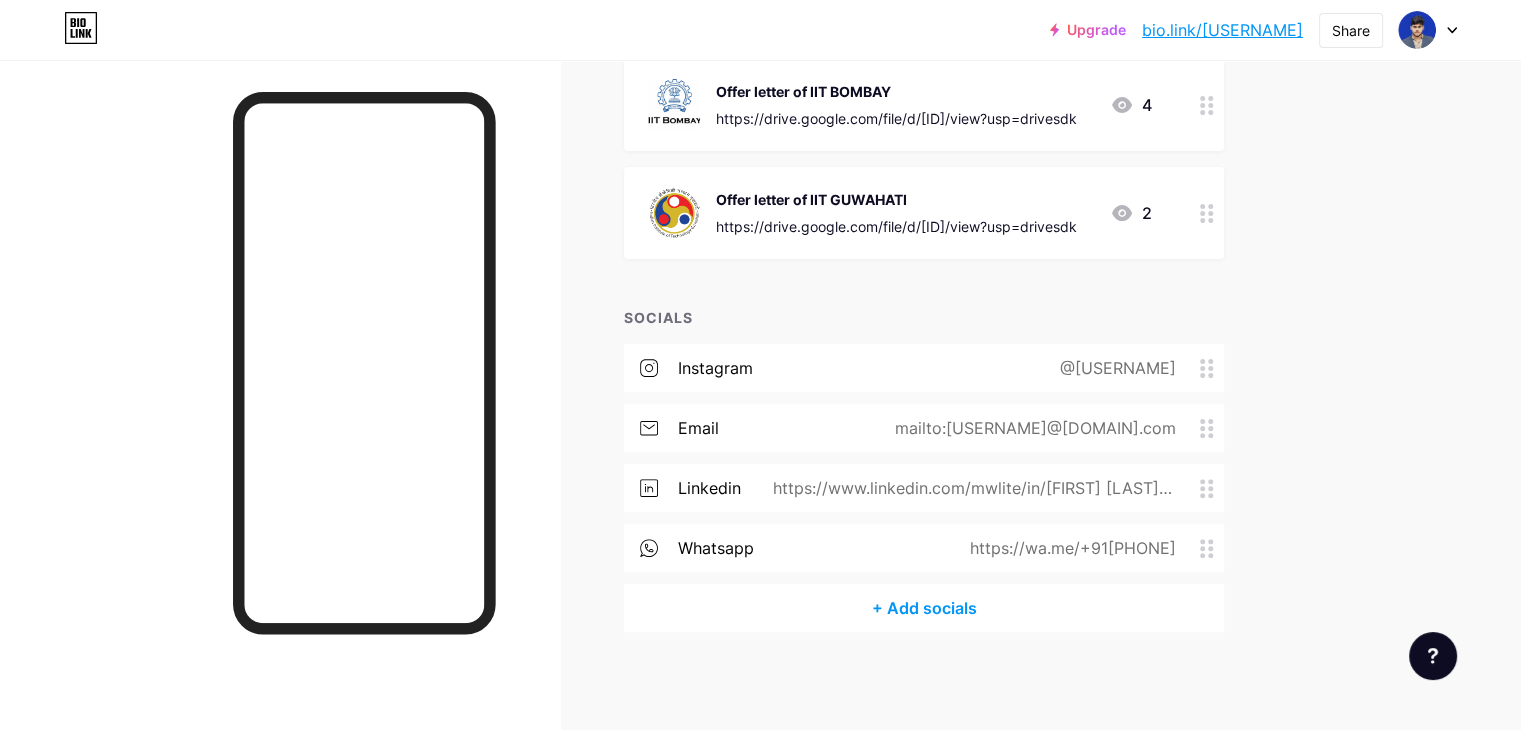 click at bounding box center (1212, 368) 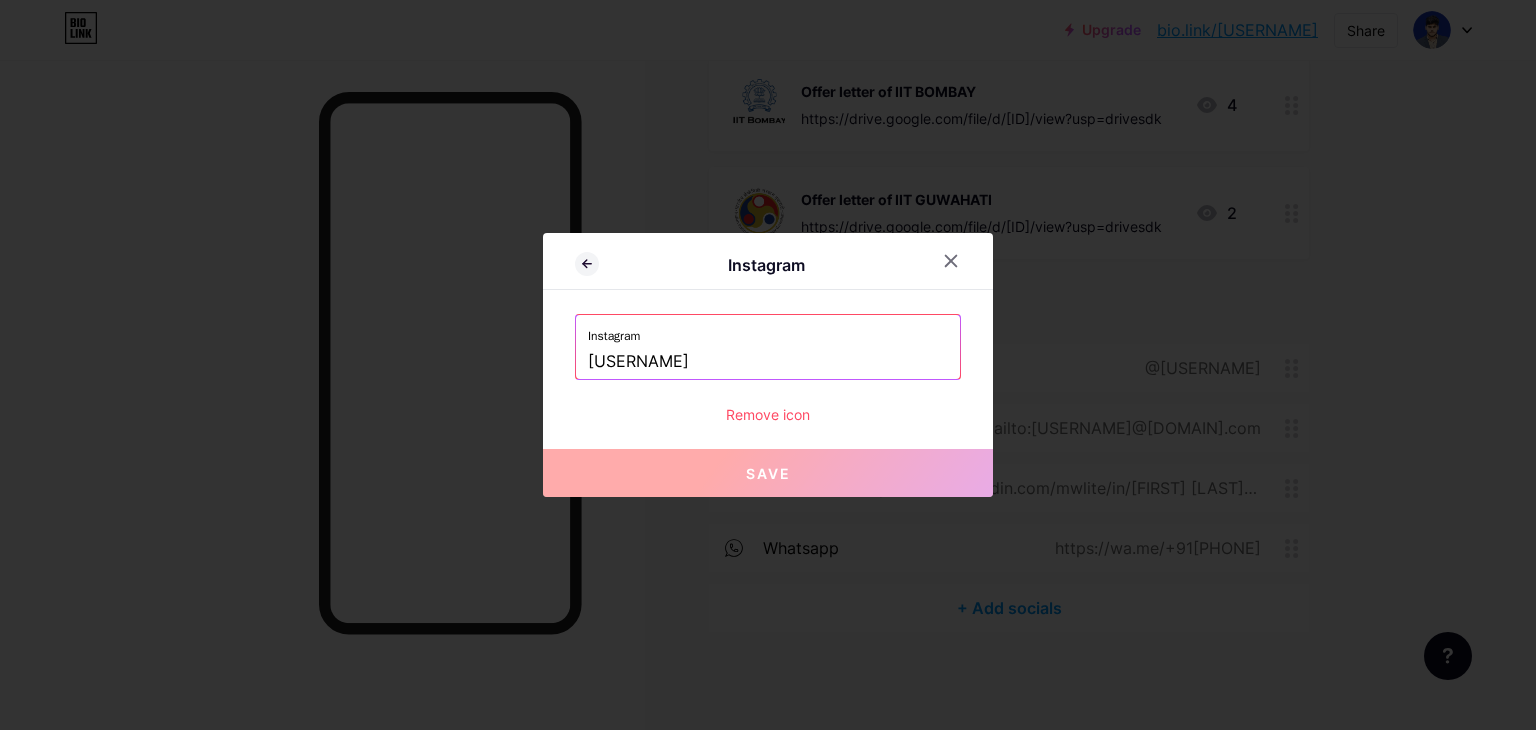 click on "jatinsahu54" at bounding box center (768, 362) 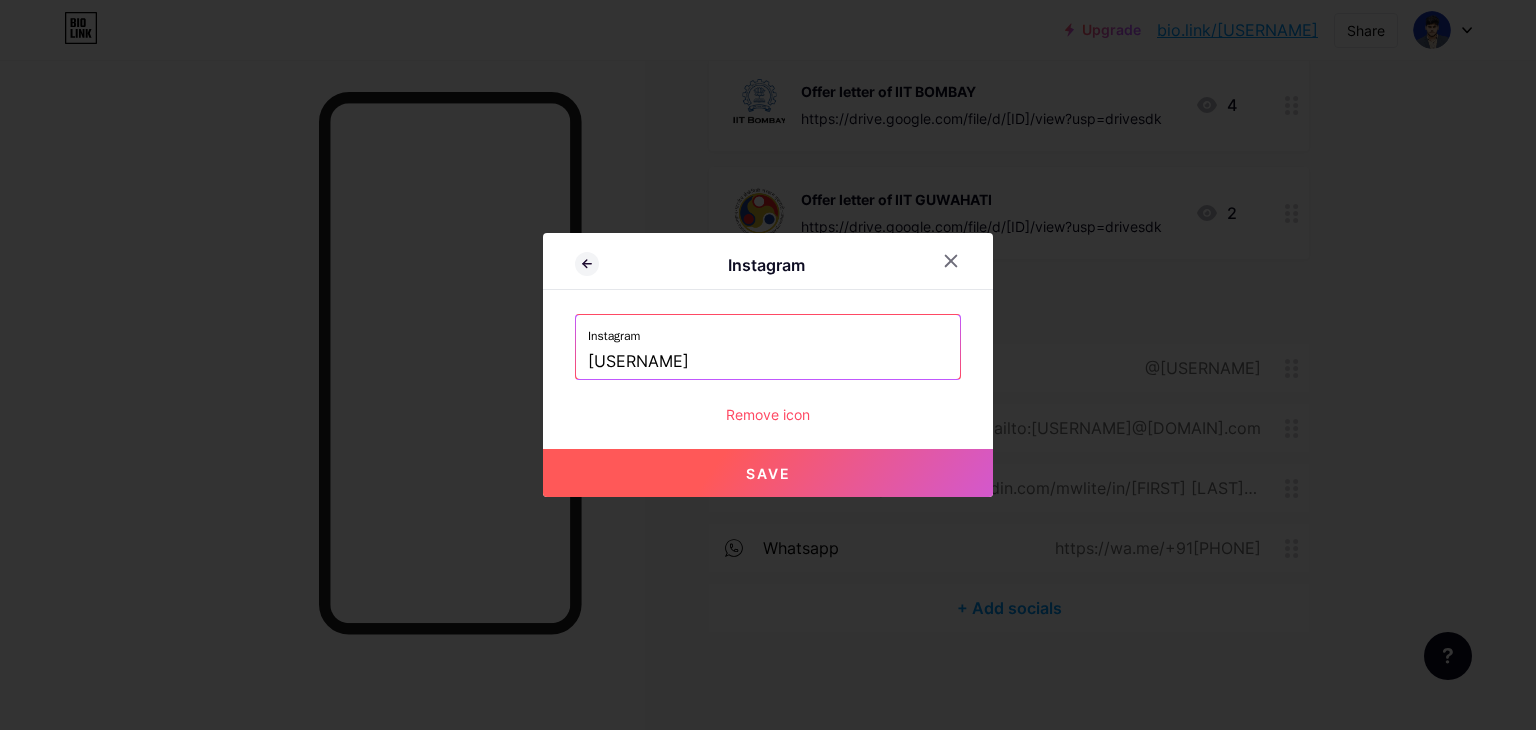 click on "Save" at bounding box center (768, 473) 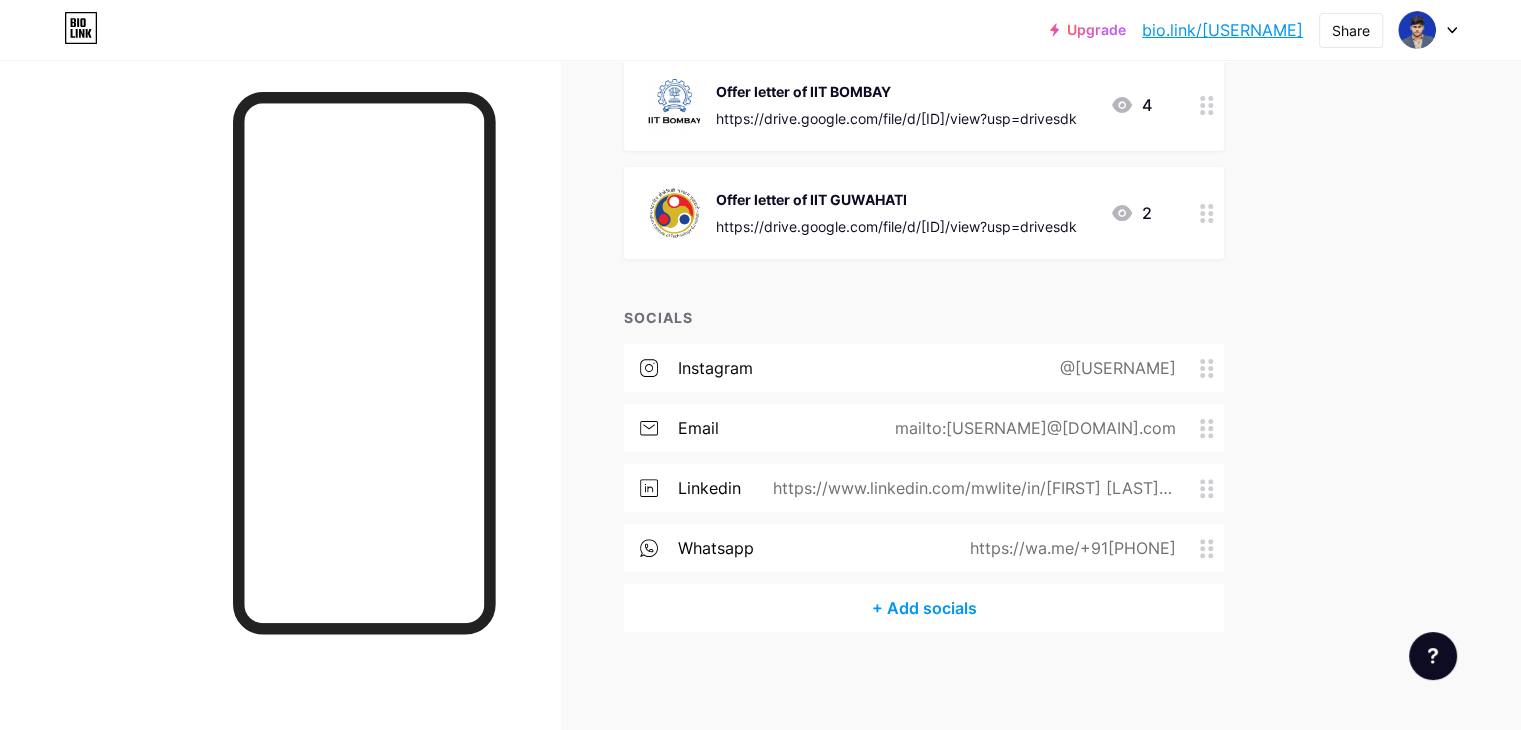 click on "+ Add socials" at bounding box center (924, 608) 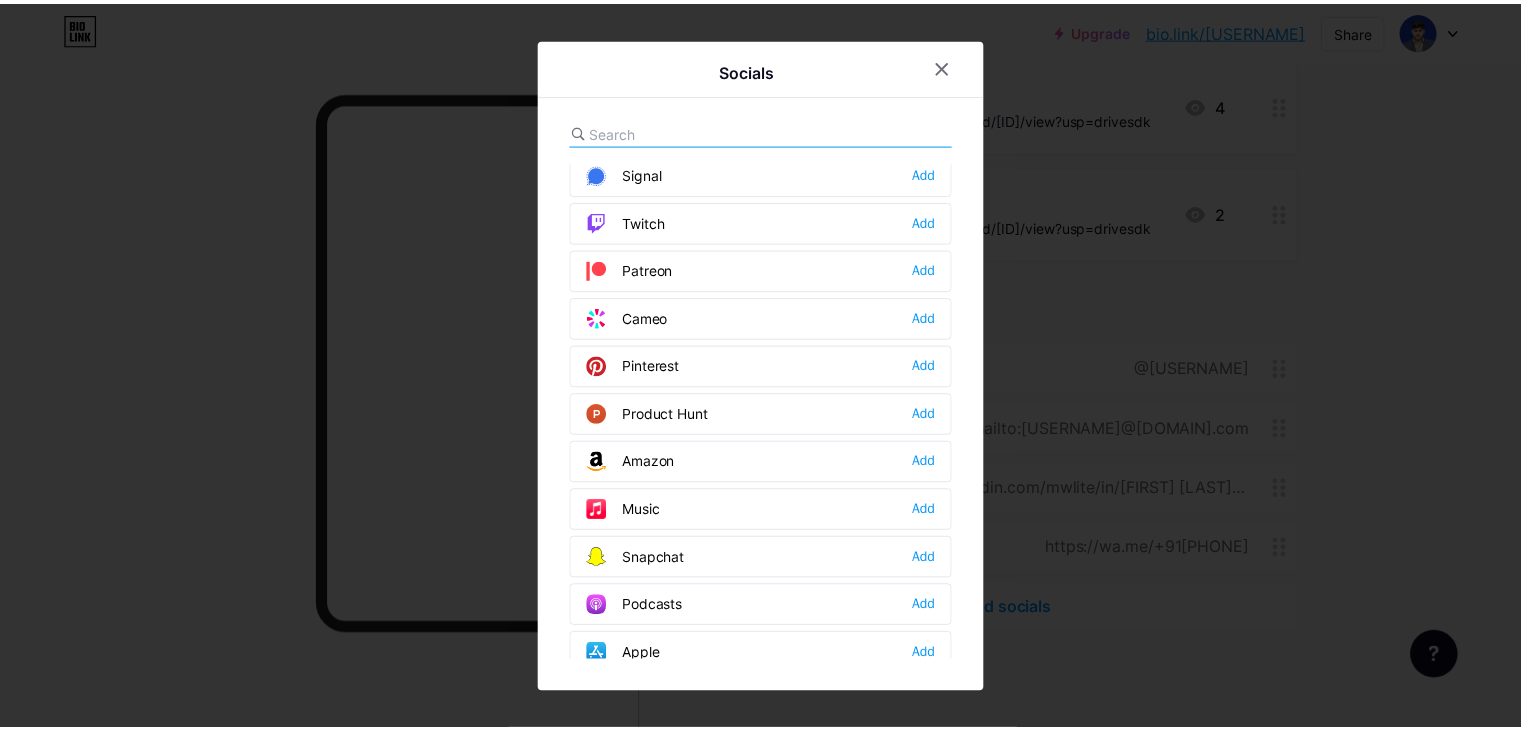 scroll, scrollTop: 984, scrollLeft: 0, axis: vertical 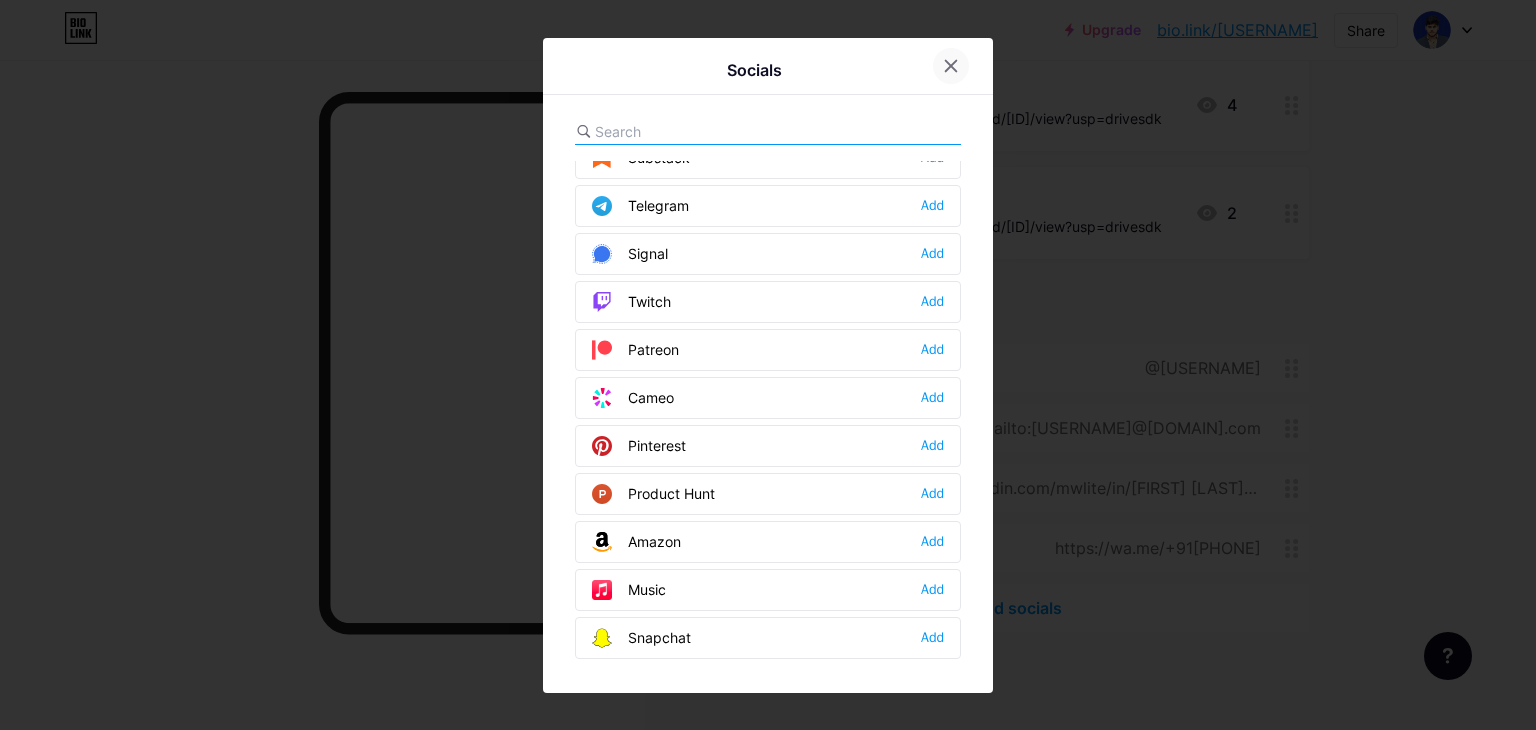 click 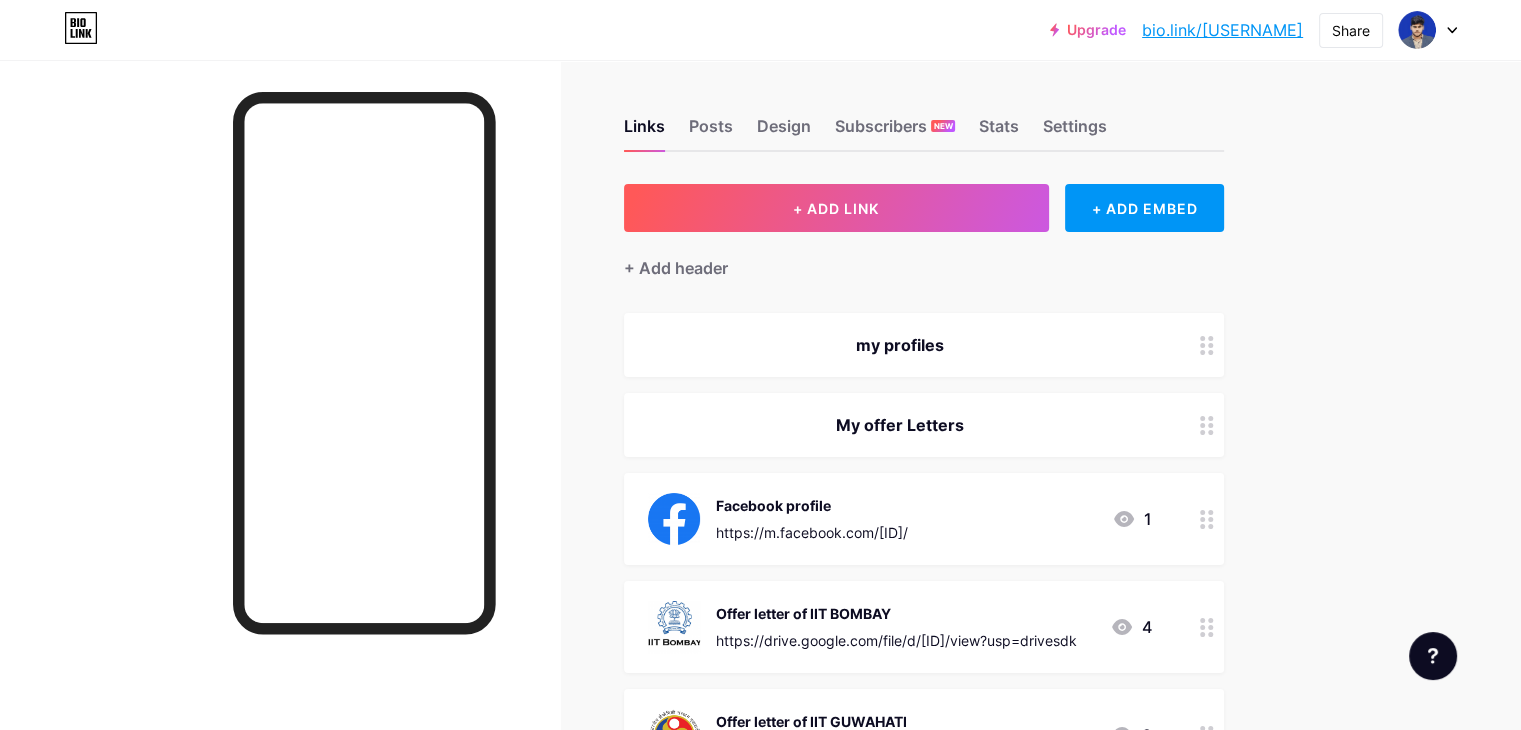 scroll, scrollTop: 0, scrollLeft: 0, axis: both 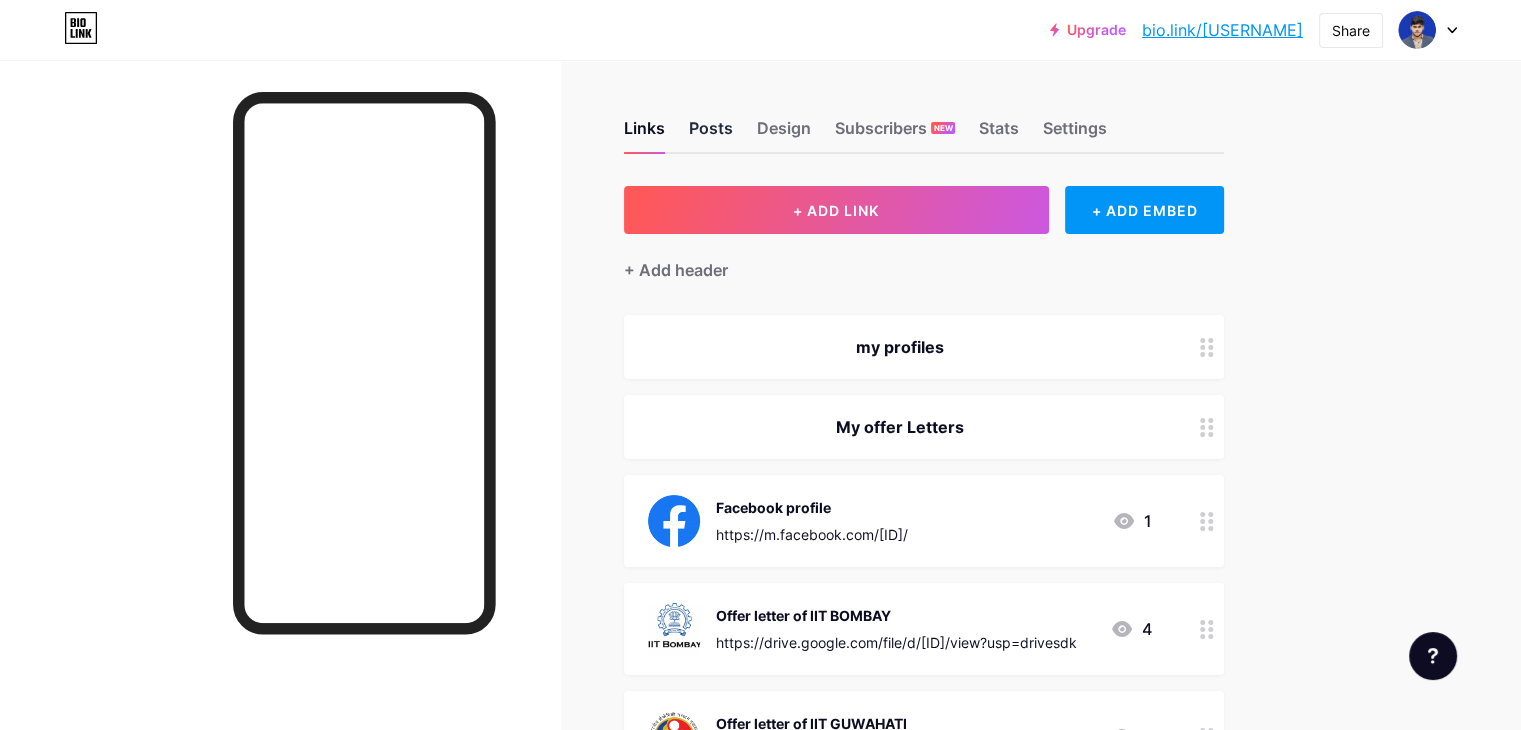 click on "Posts" at bounding box center (711, 134) 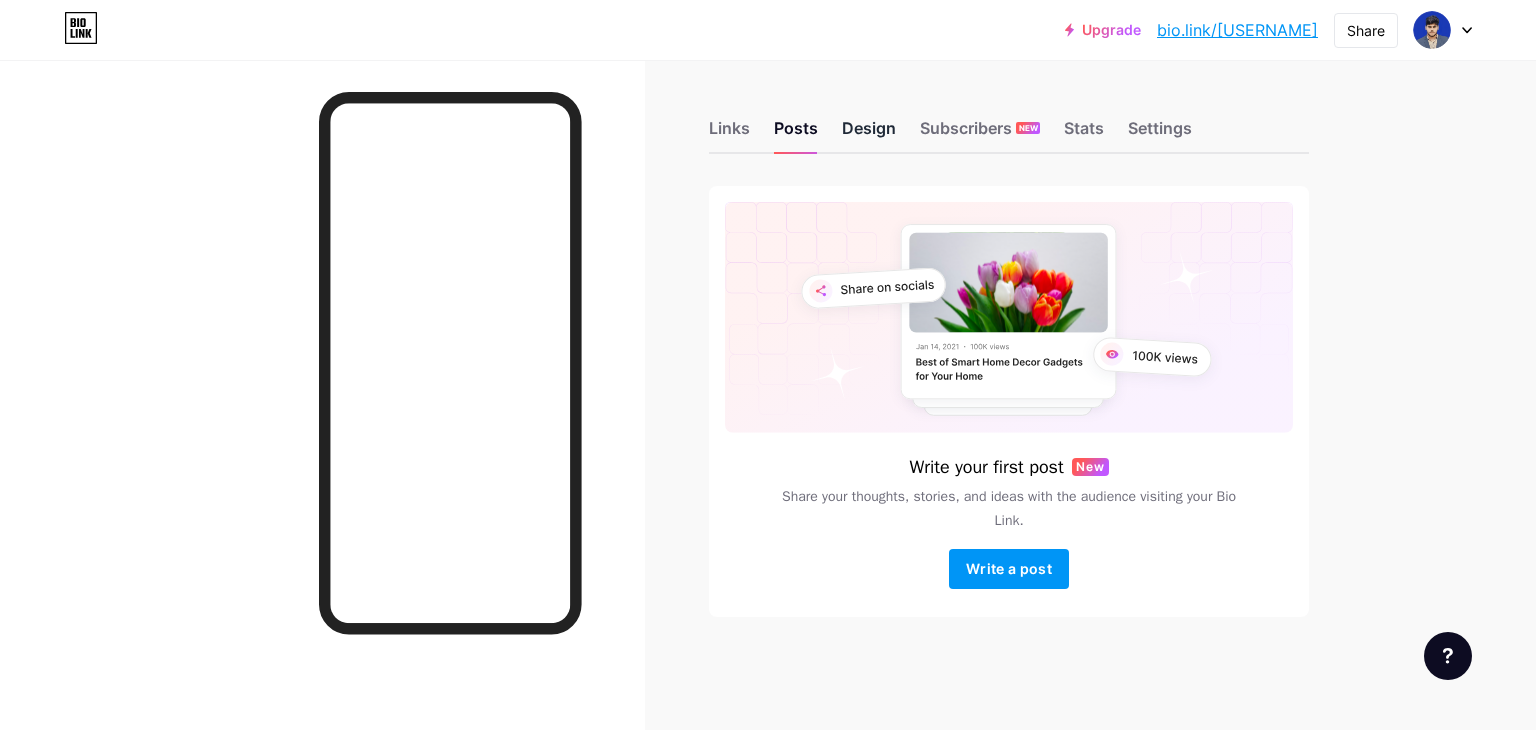 click on "Design" at bounding box center [869, 134] 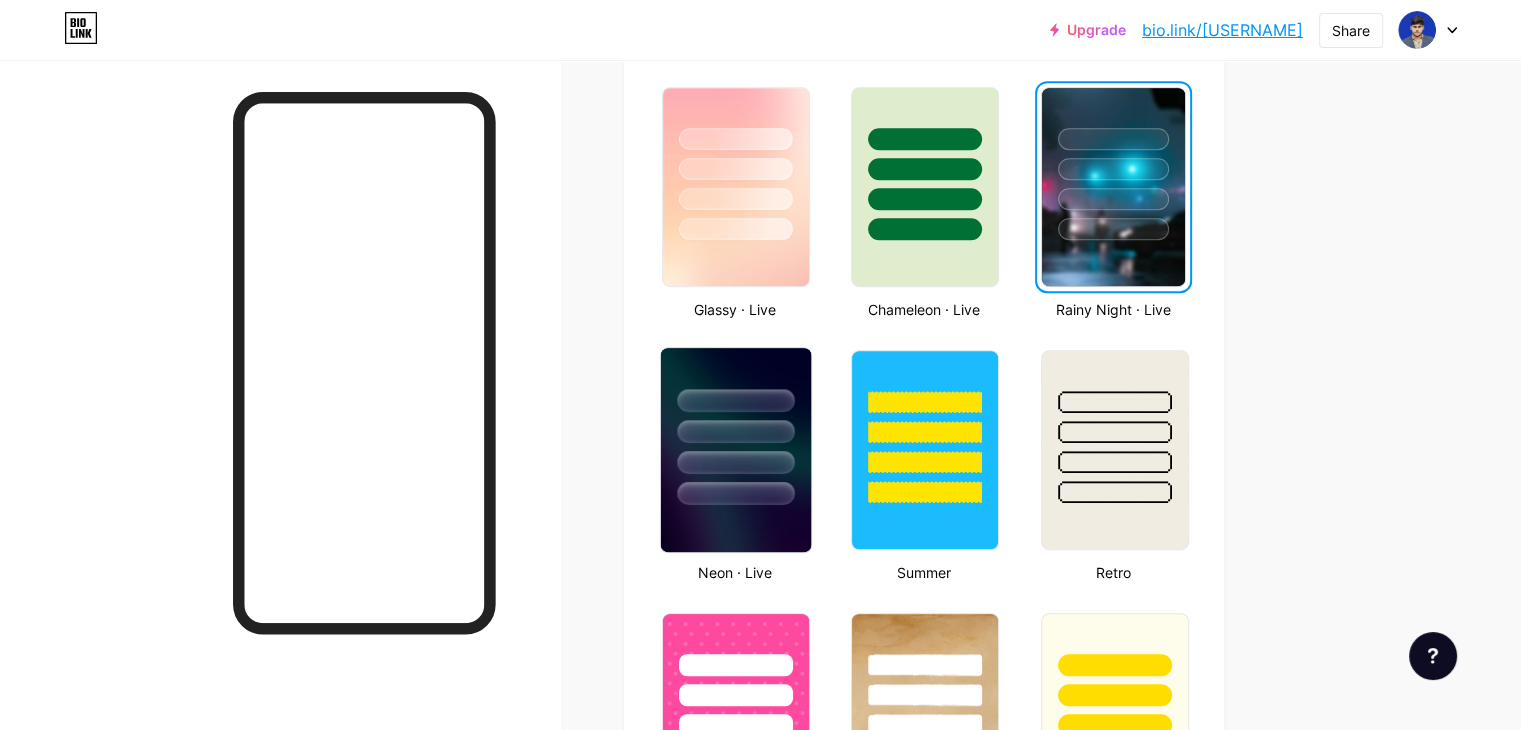 scroll, scrollTop: 1100, scrollLeft: 0, axis: vertical 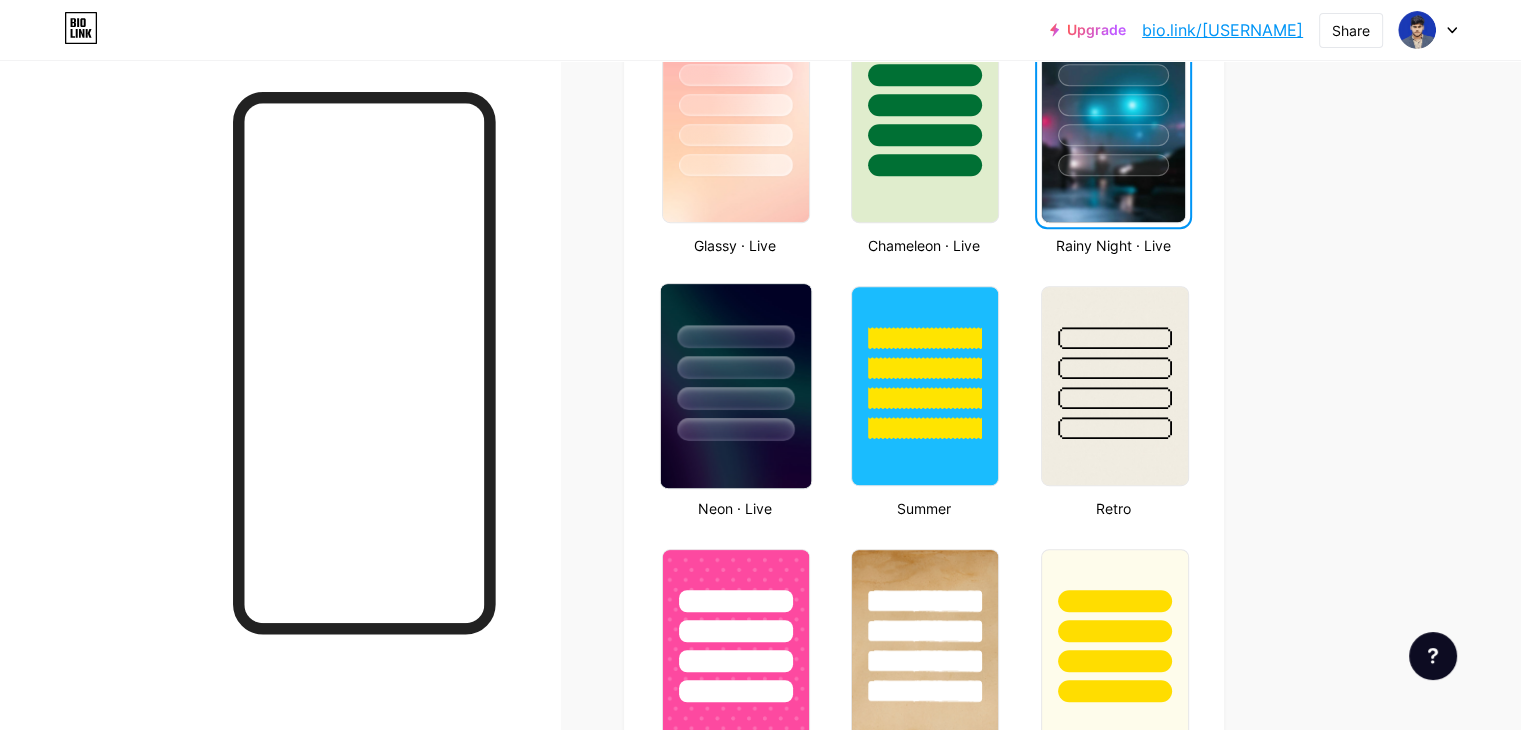 click at bounding box center [735, 429] 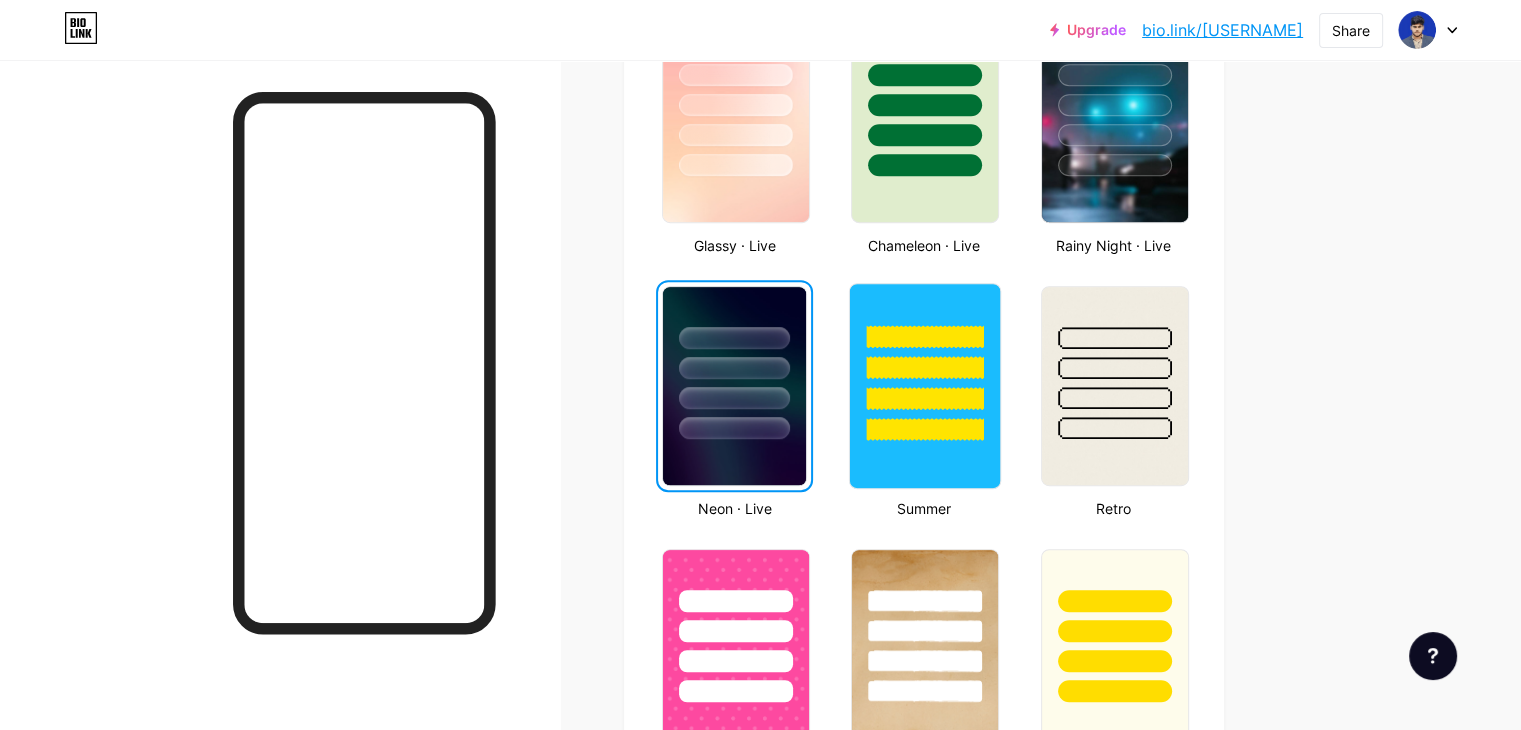 click at bounding box center (925, 386) 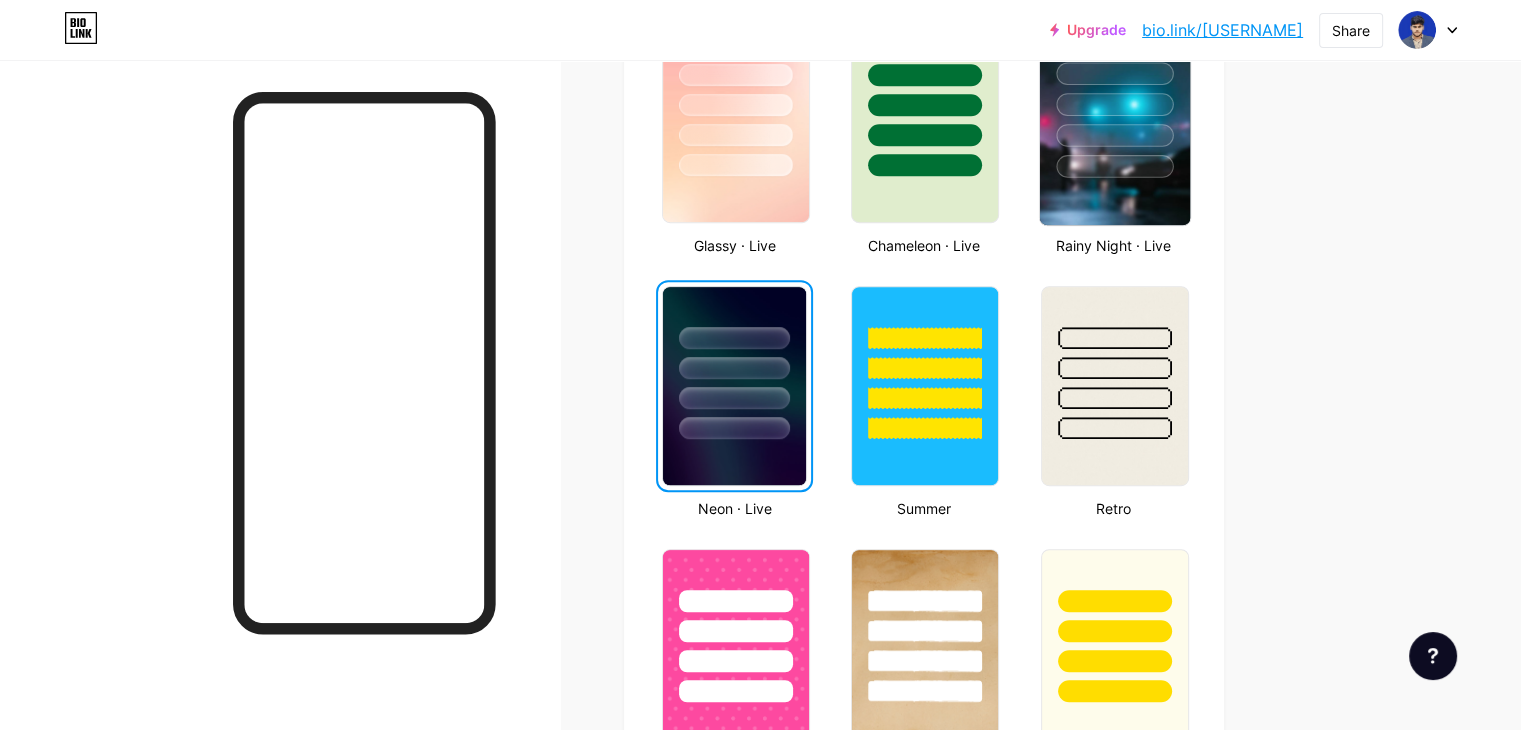 click at bounding box center (1114, 123) 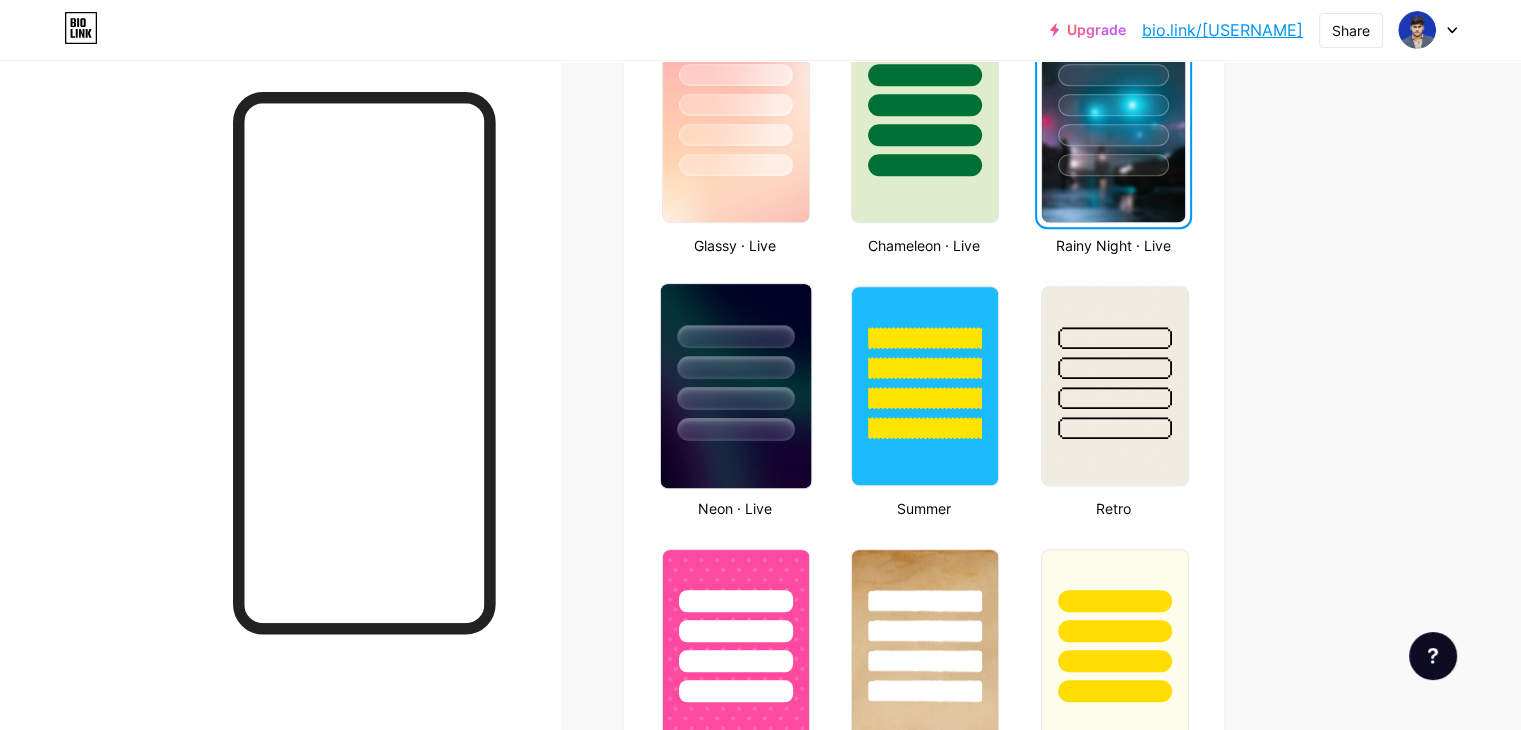 click at bounding box center (735, 367) 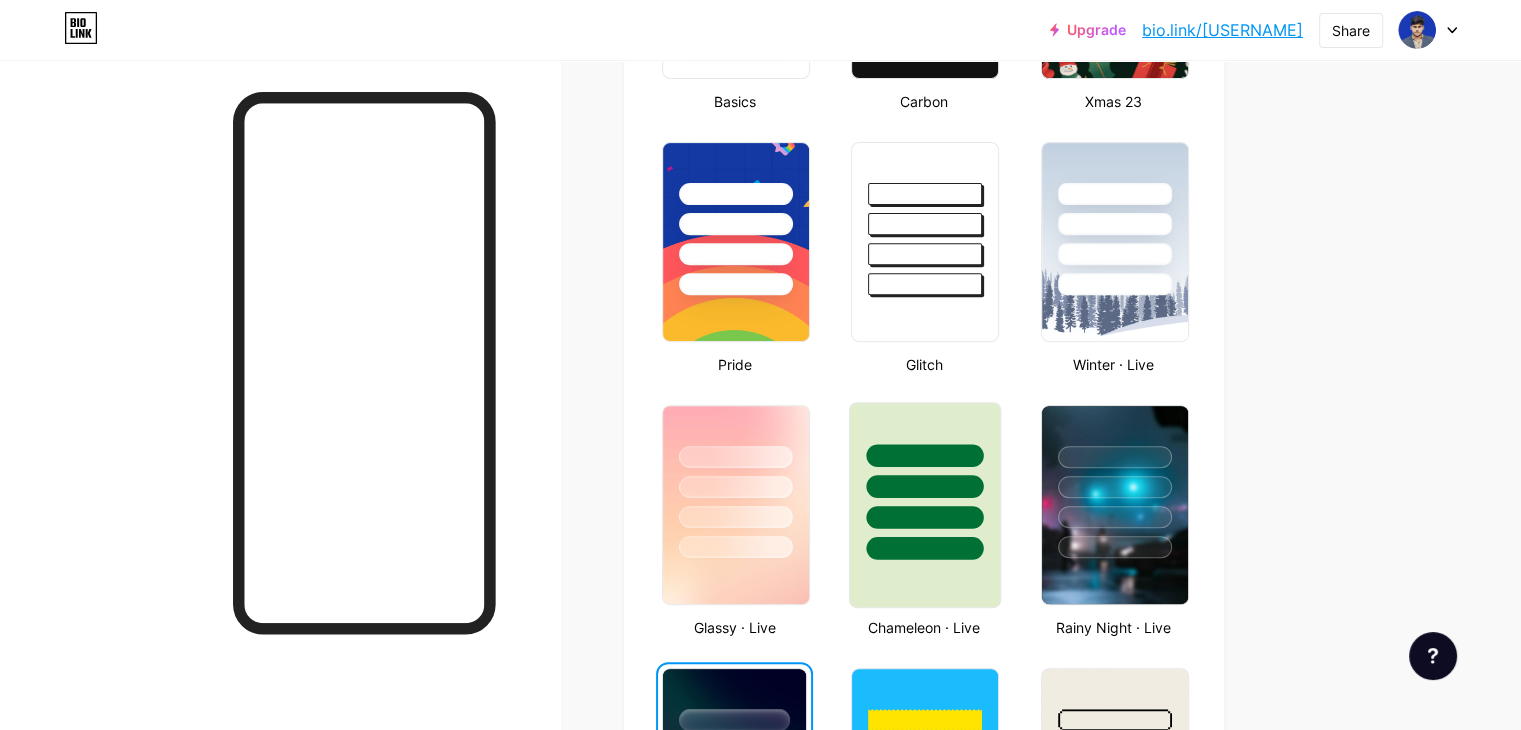 scroll, scrollTop: 600, scrollLeft: 0, axis: vertical 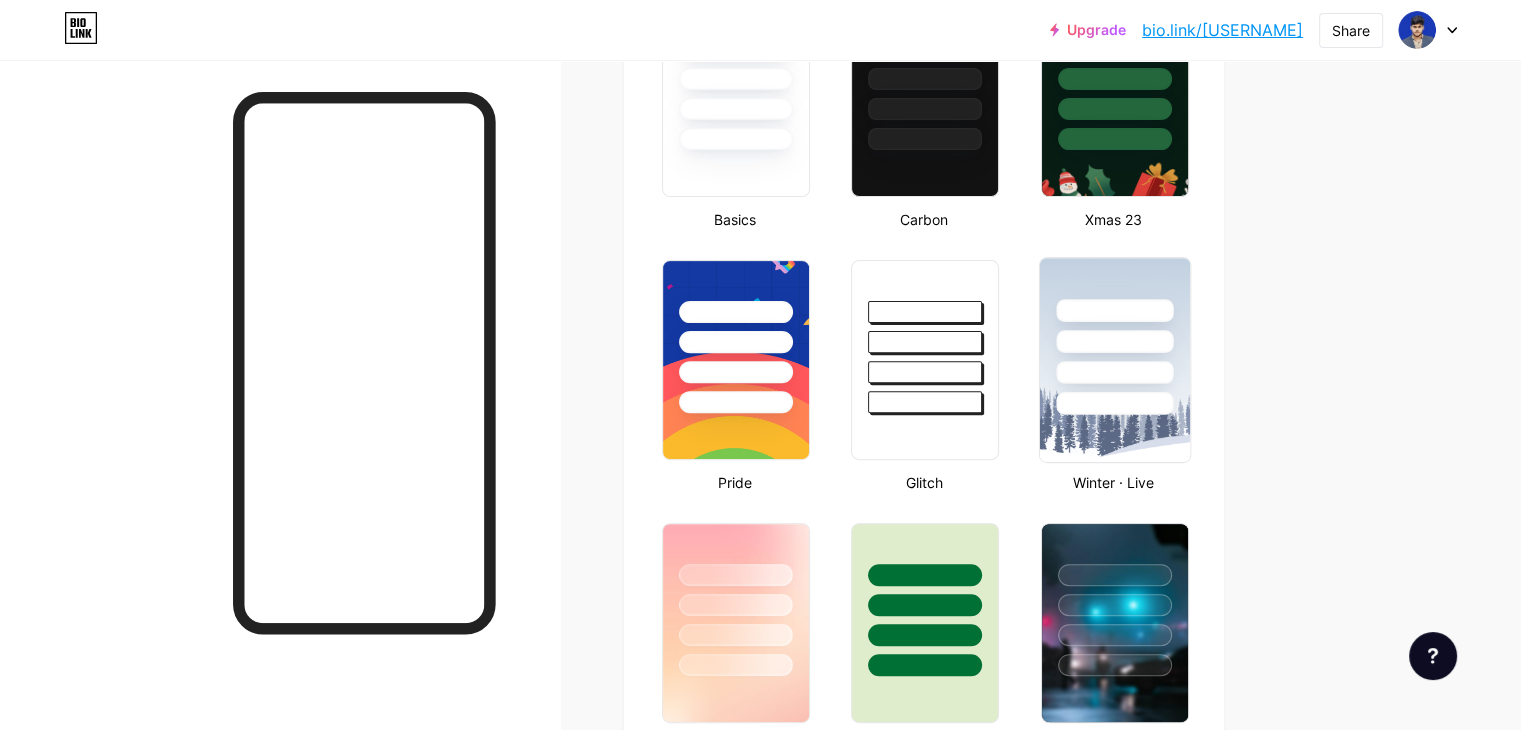 click at bounding box center (1114, 372) 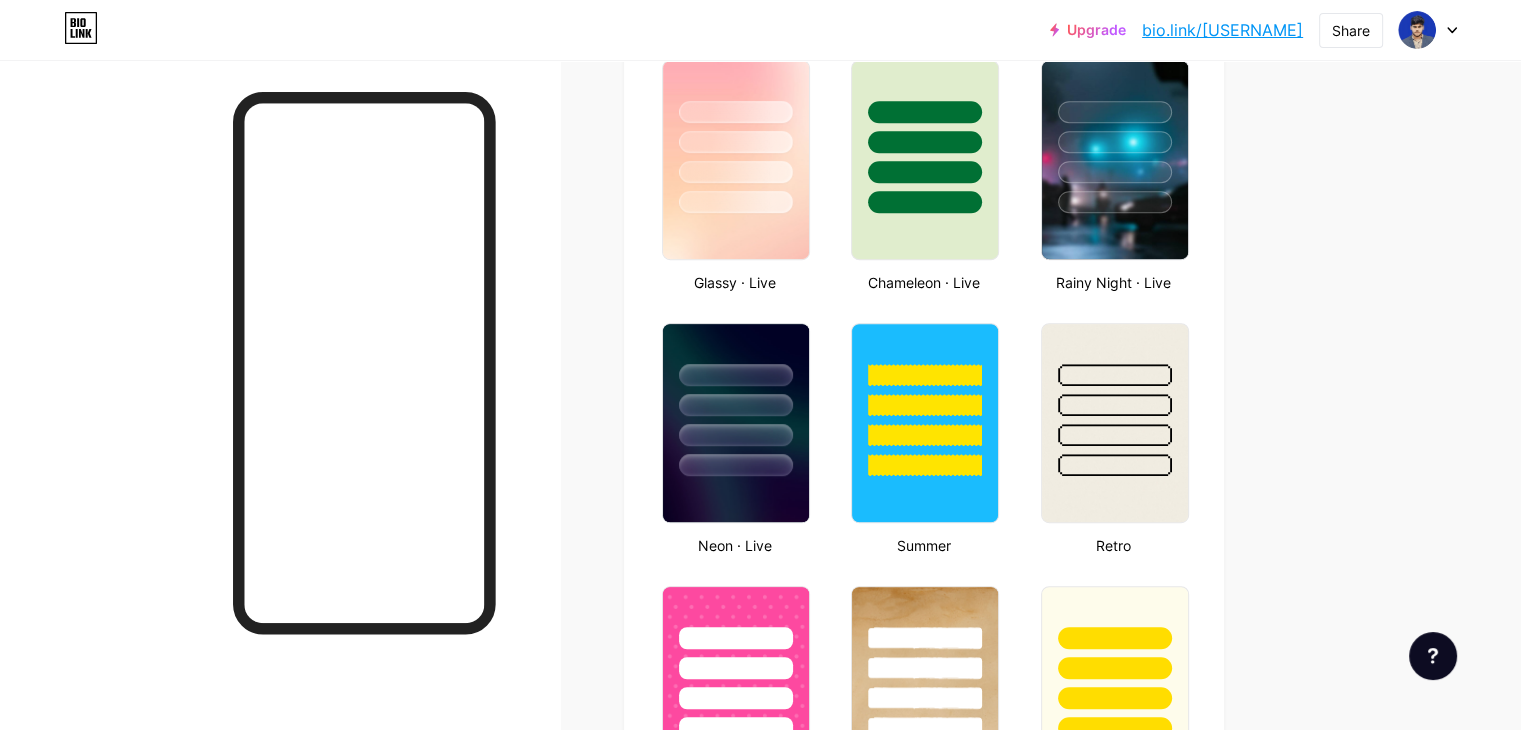 scroll, scrollTop: 1000, scrollLeft: 0, axis: vertical 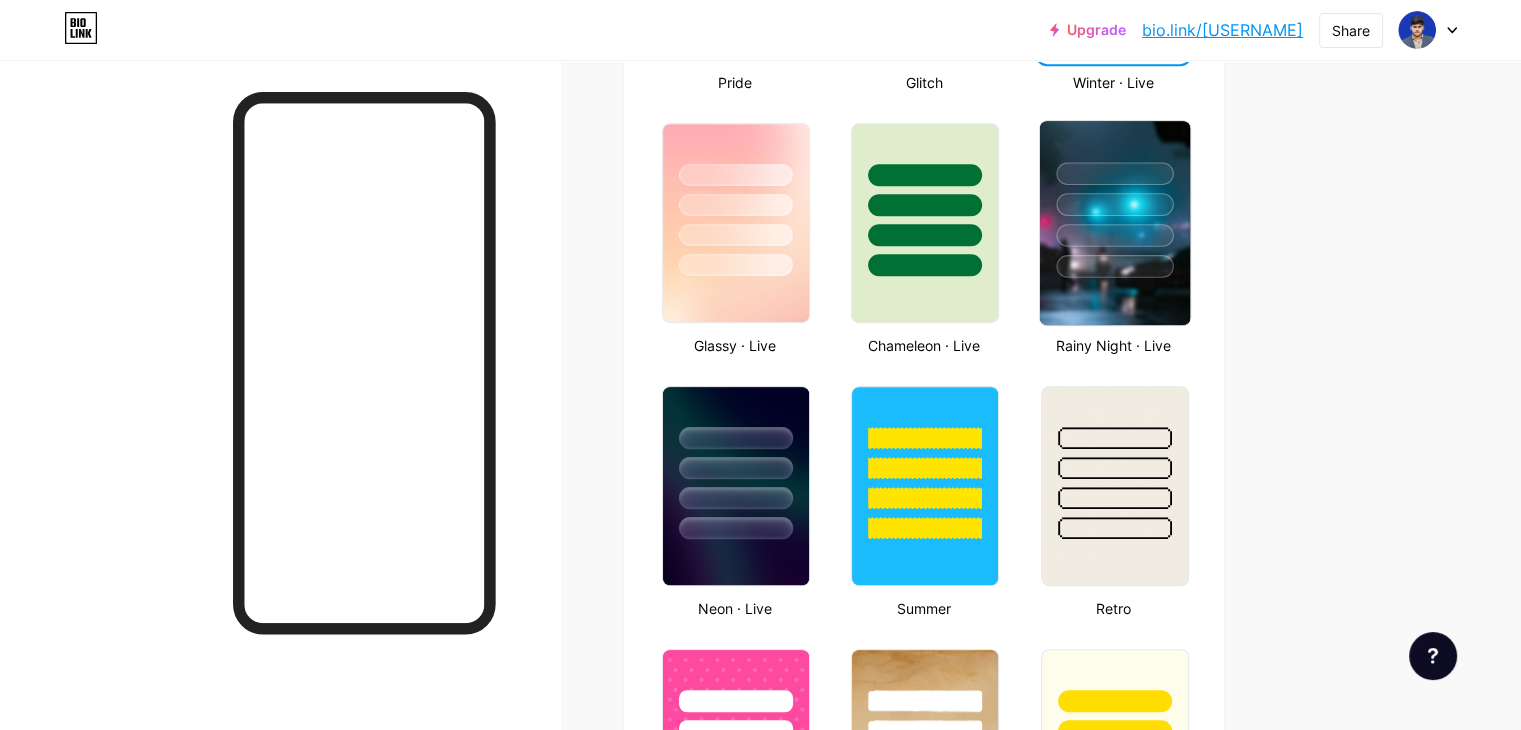 click at bounding box center [1114, 223] 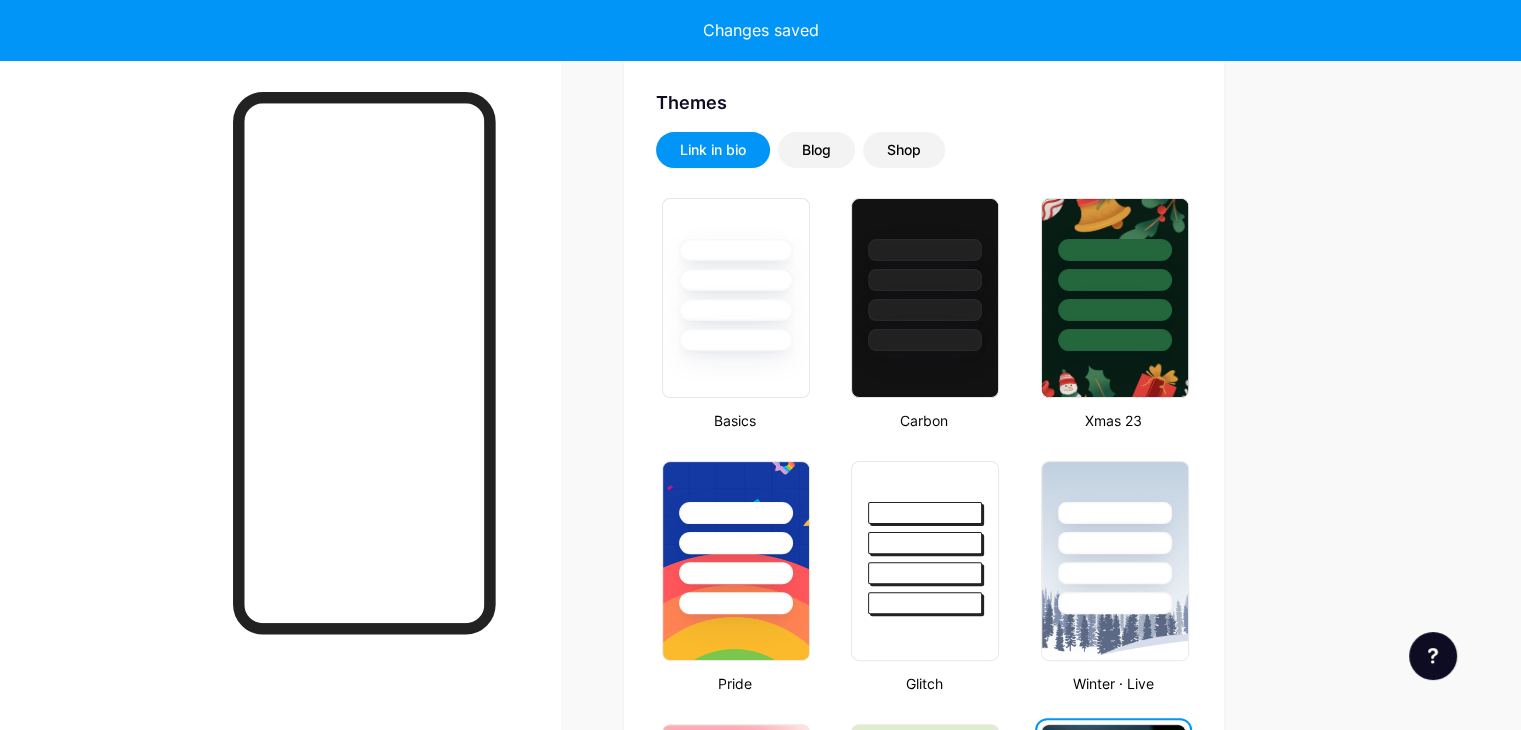 scroll, scrollTop: 400, scrollLeft: 0, axis: vertical 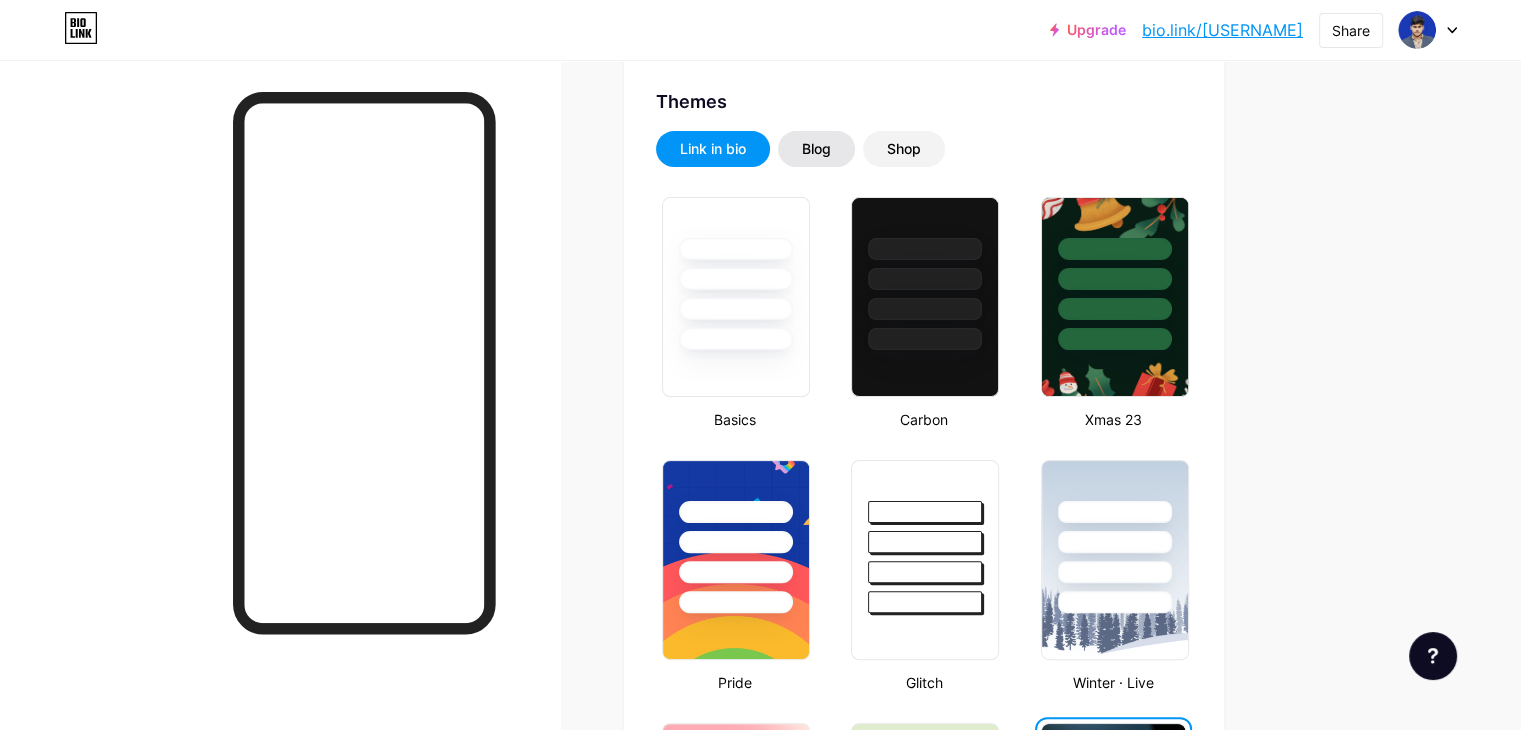 click on "Blog" at bounding box center [816, 149] 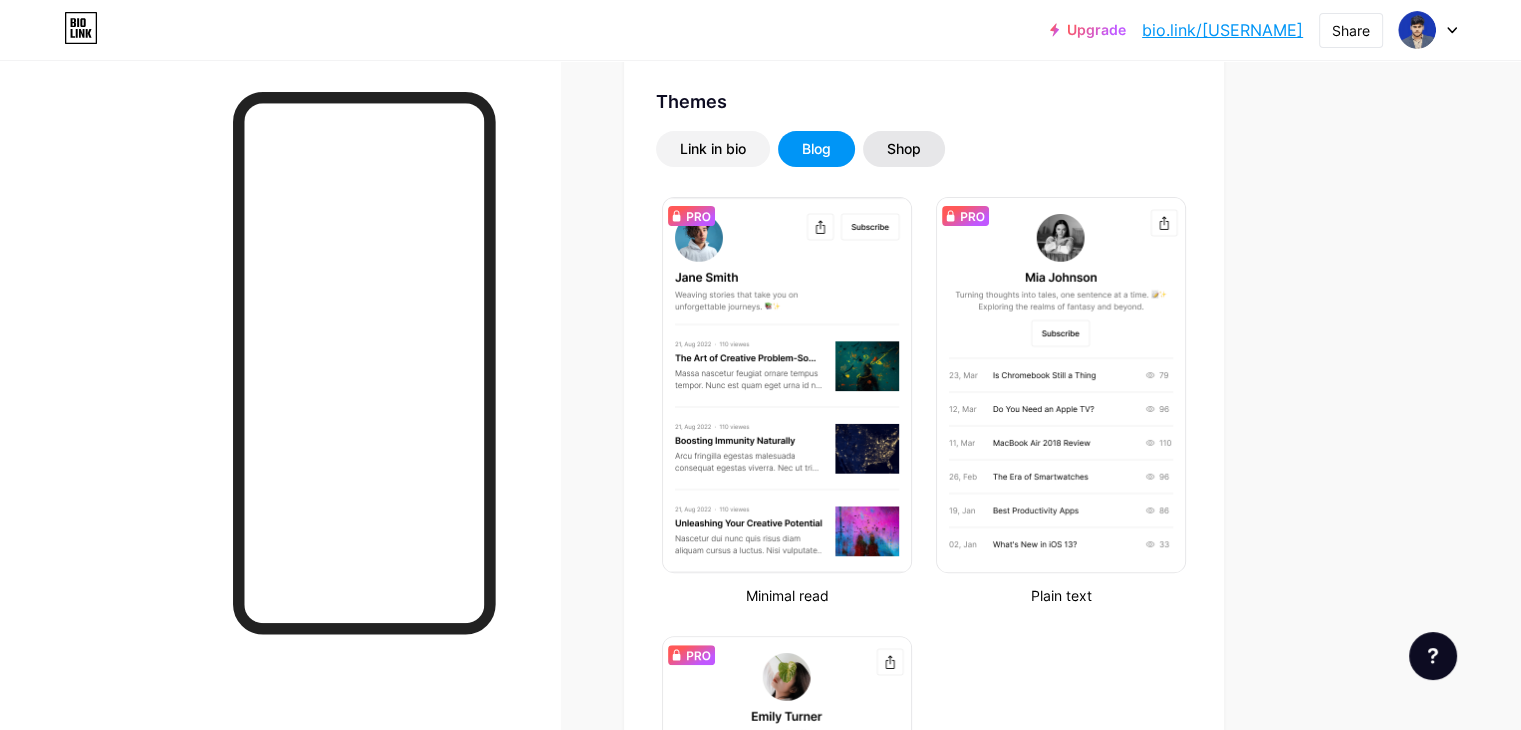 click on "Shop" at bounding box center (904, 149) 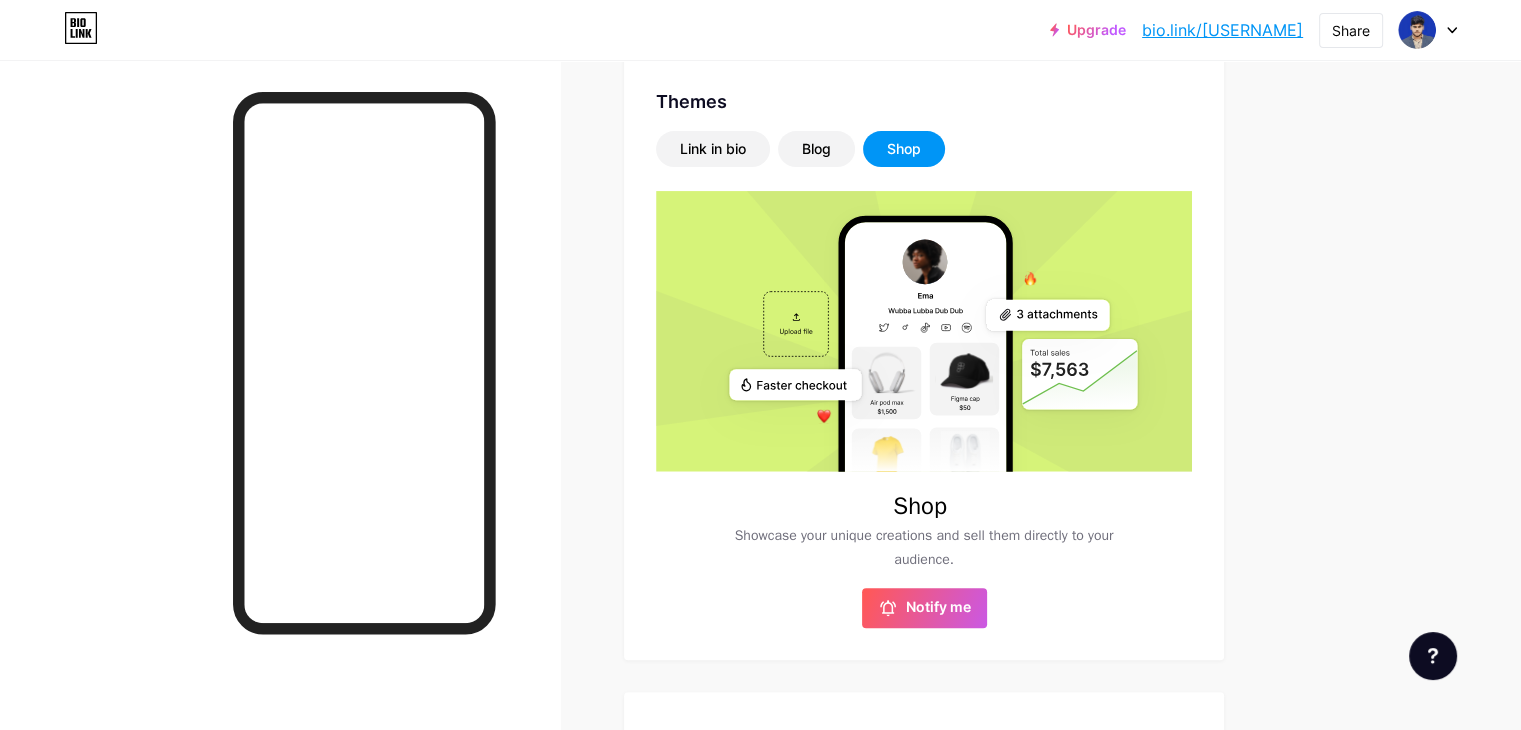 scroll, scrollTop: 0, scrollLeft: 0, axis: both 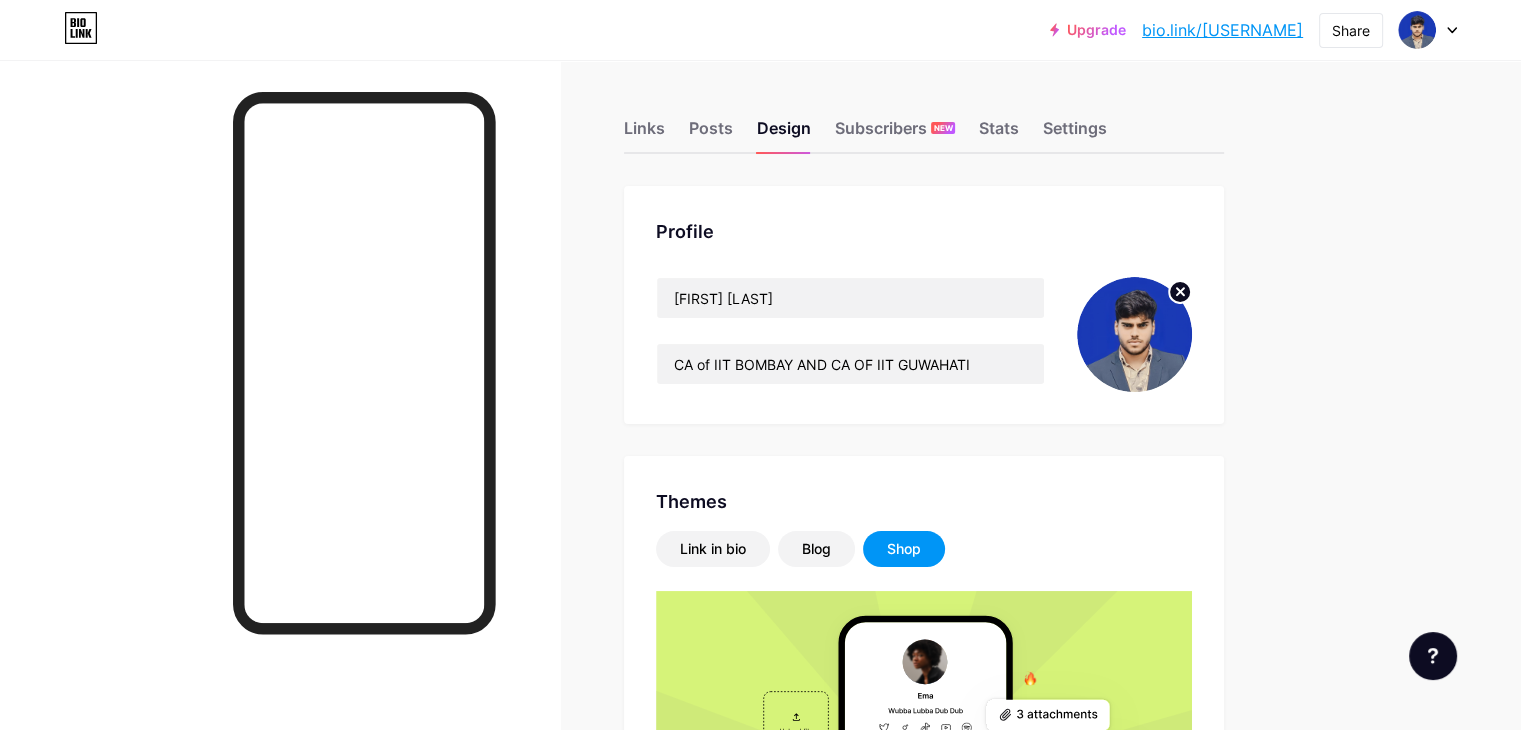 click on "Links
Posts
Design
Subscribers
NEW
Stats
Settings" at bounding box center (924, 119) 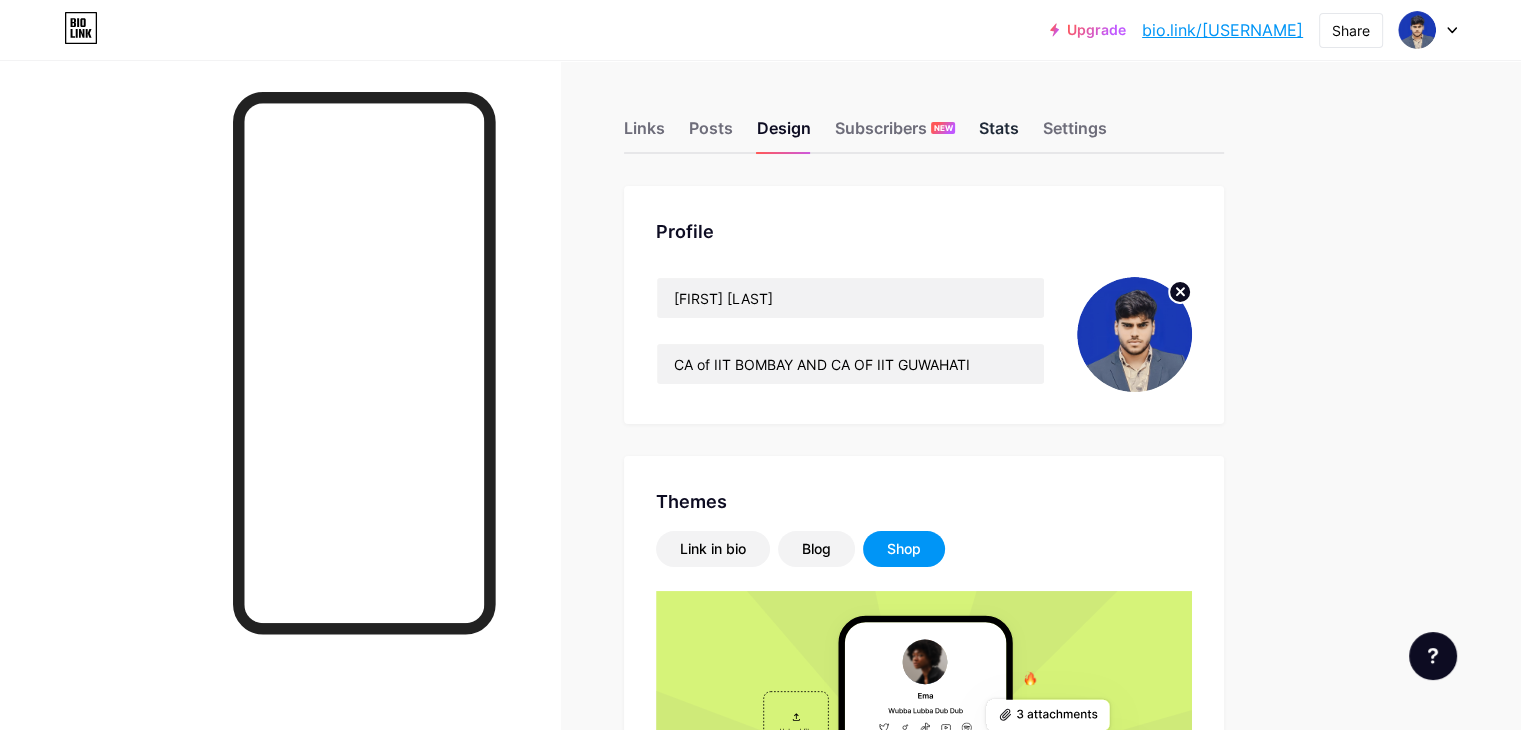 click on "Stats" at bounding box center (999, 134) 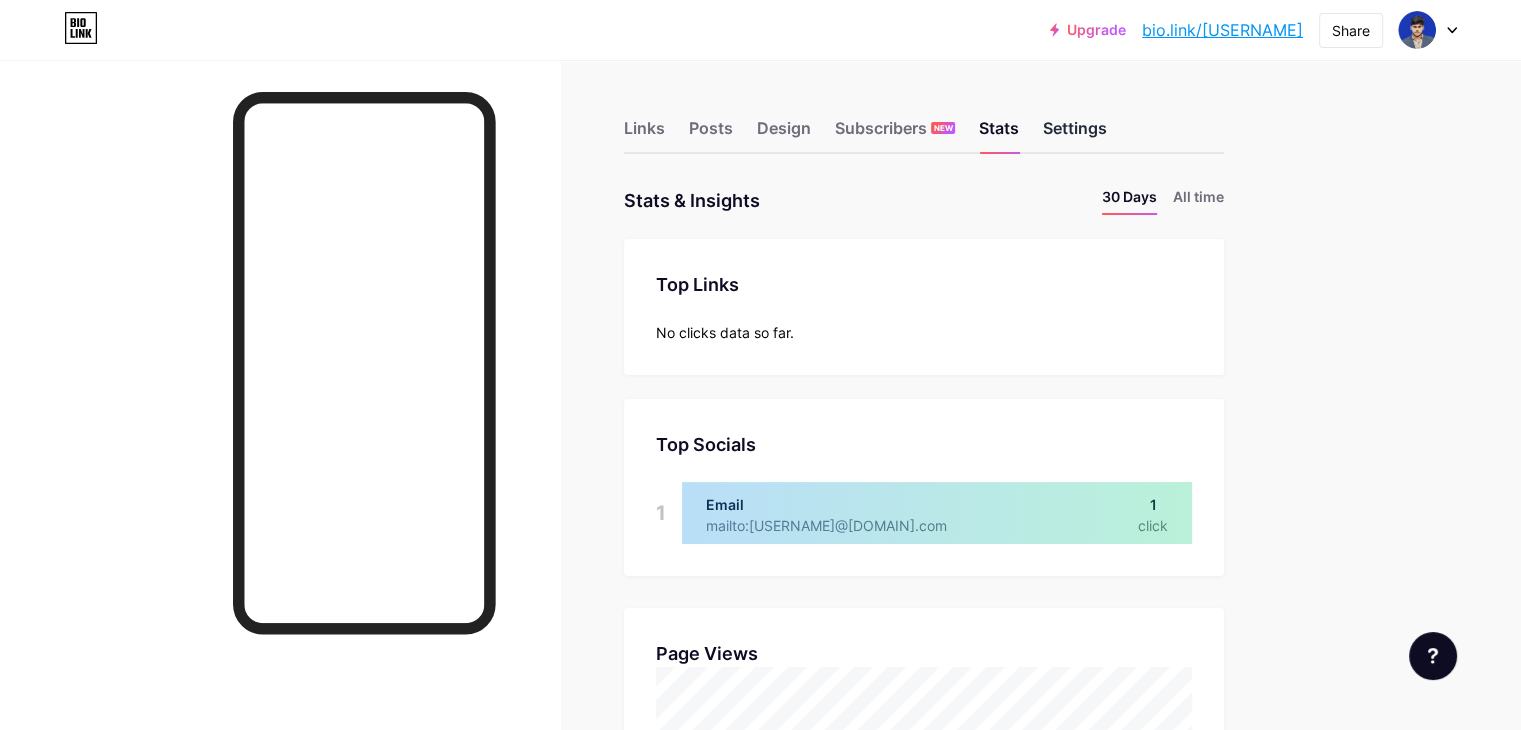 scroll, scrollTop: 999270, scrollLeft: 998479, axis: both 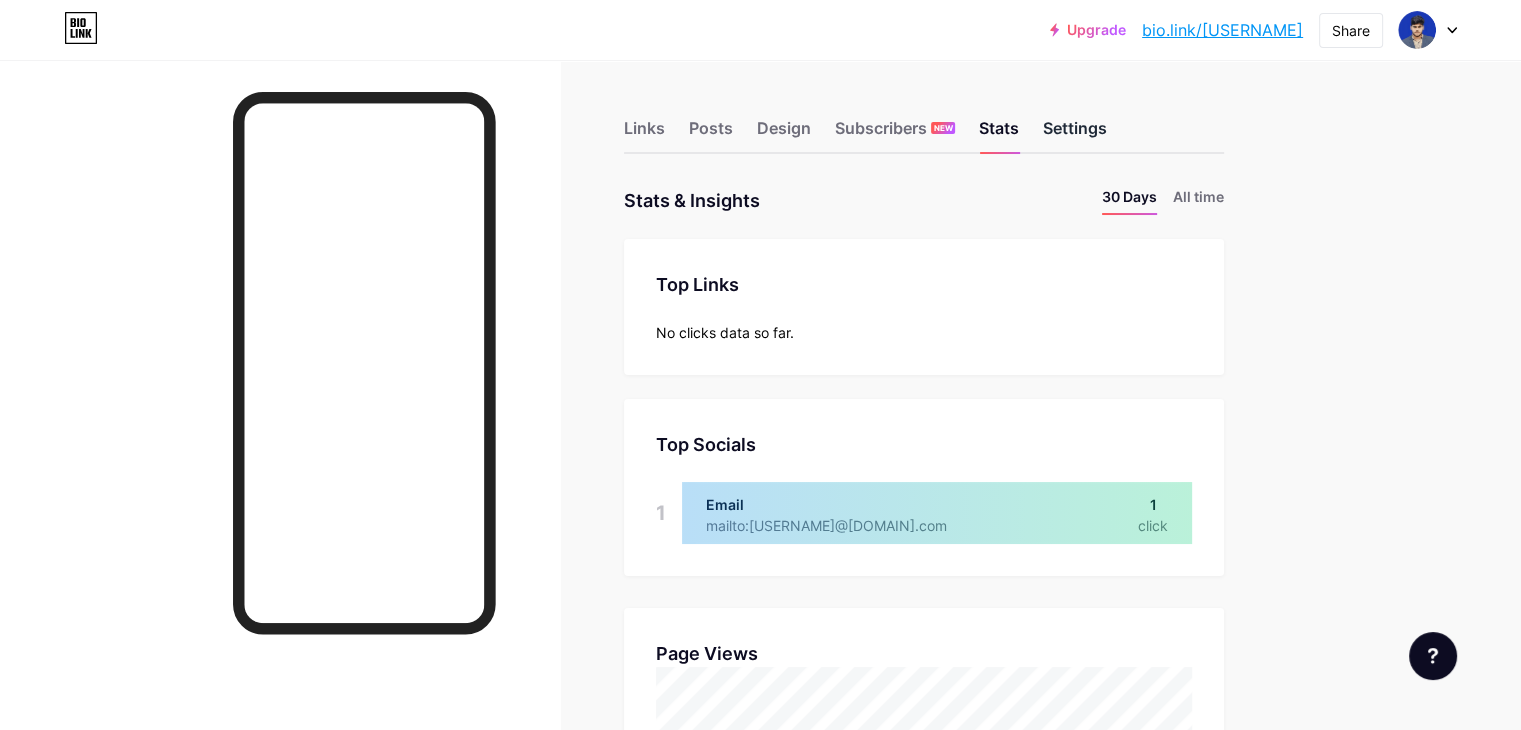 click on "Settings" at bounding box center [1075, 134] 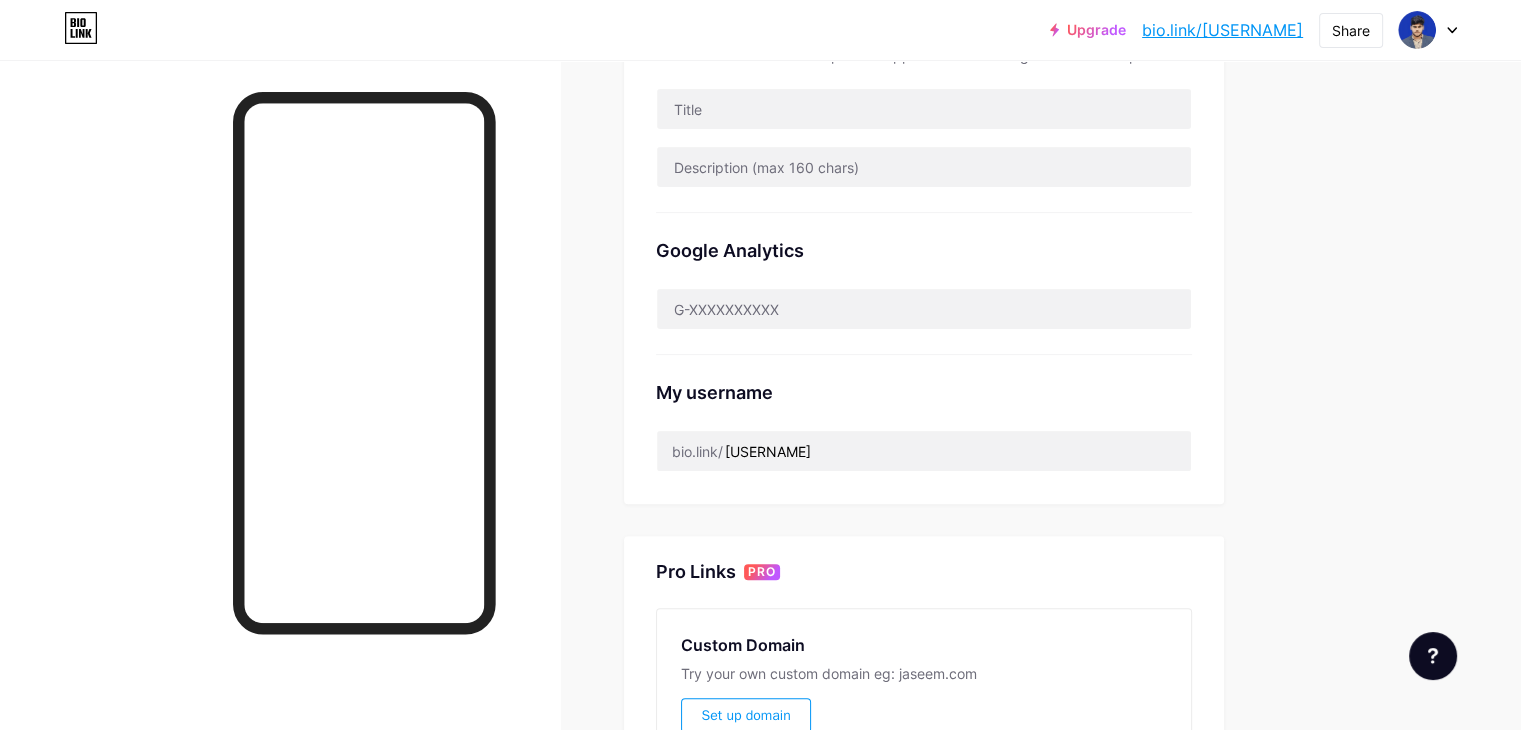 scroll, scrollTop: 500, scrollLeft: 0, axis: vertical 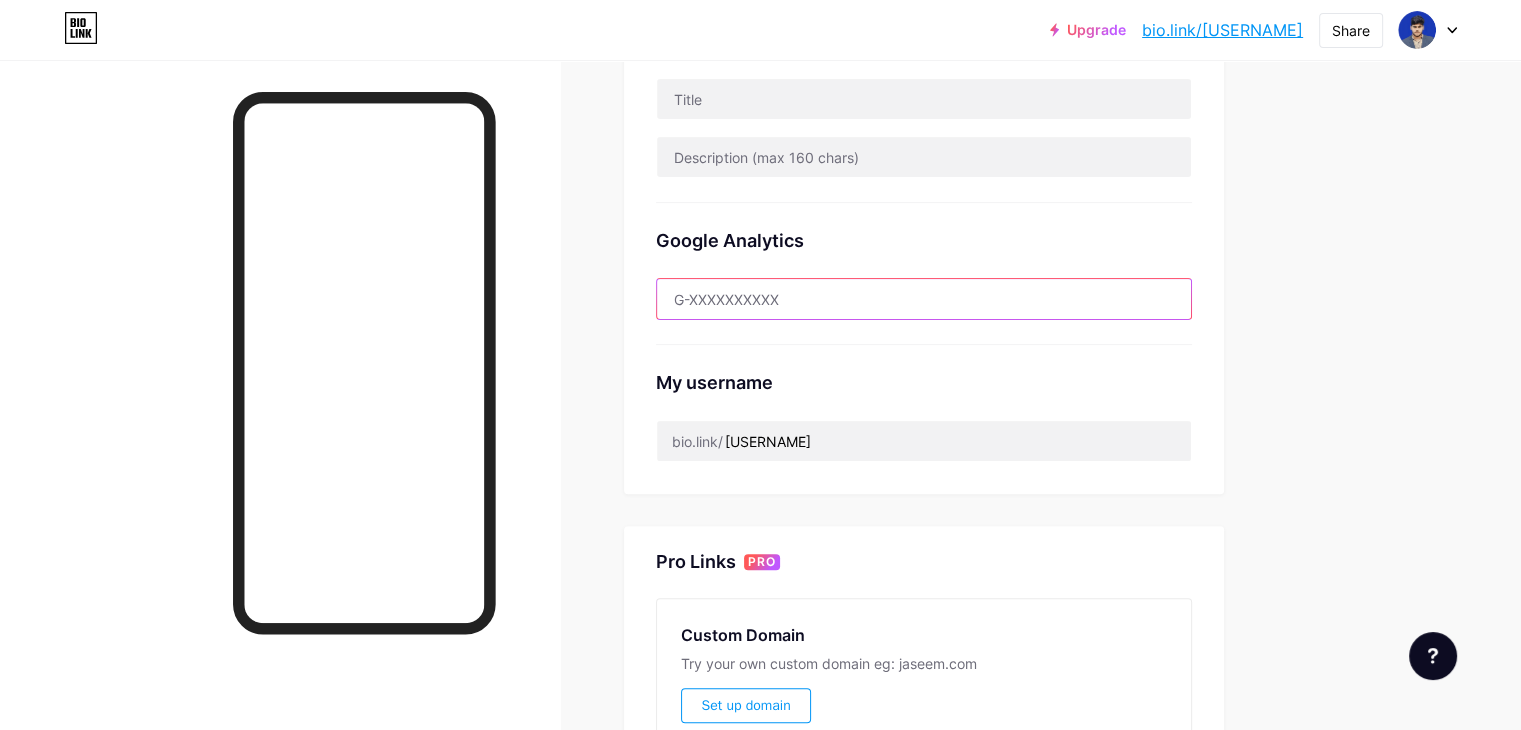 click at bounding box center (924, 299) 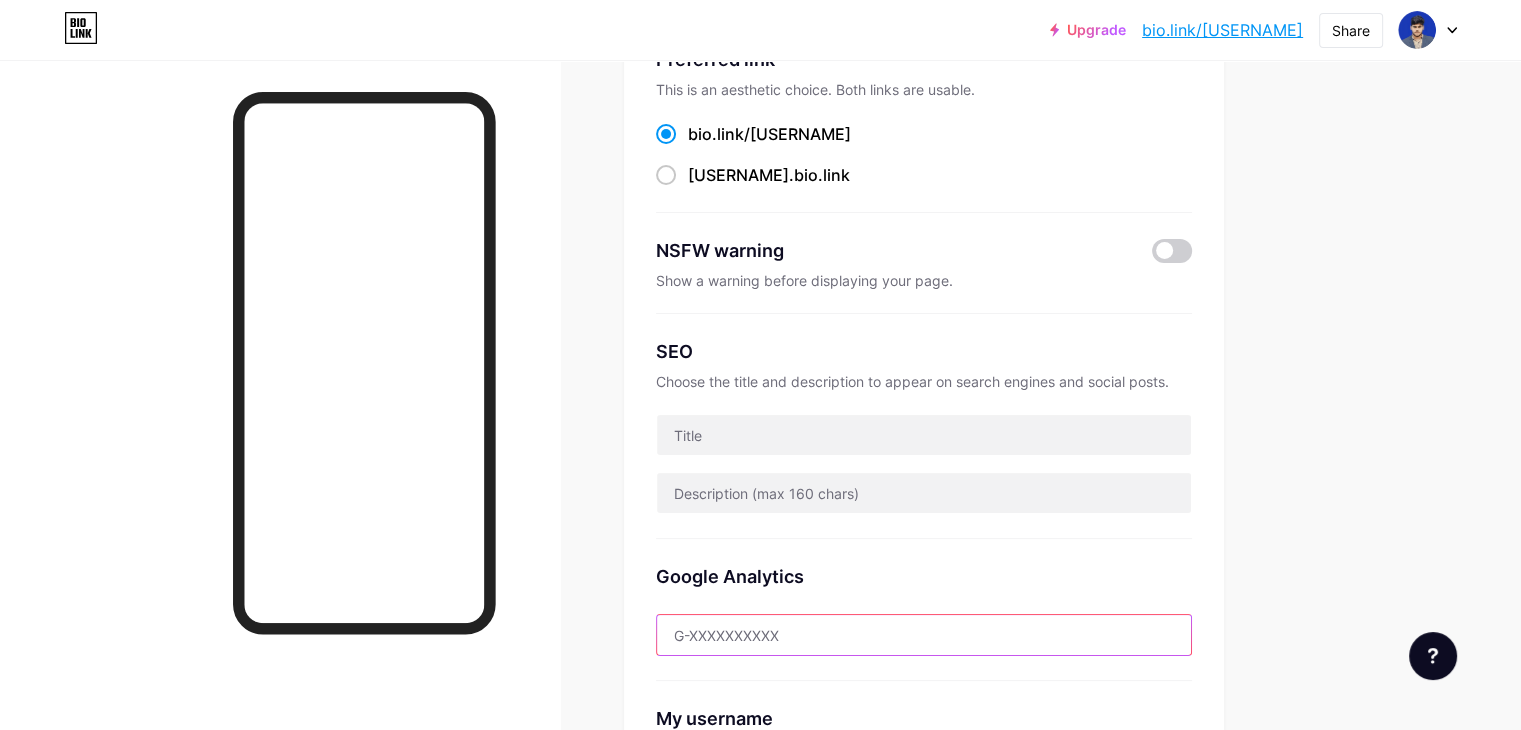 scroll, scrollTop: 0, scrollLeft: 0, axis: both 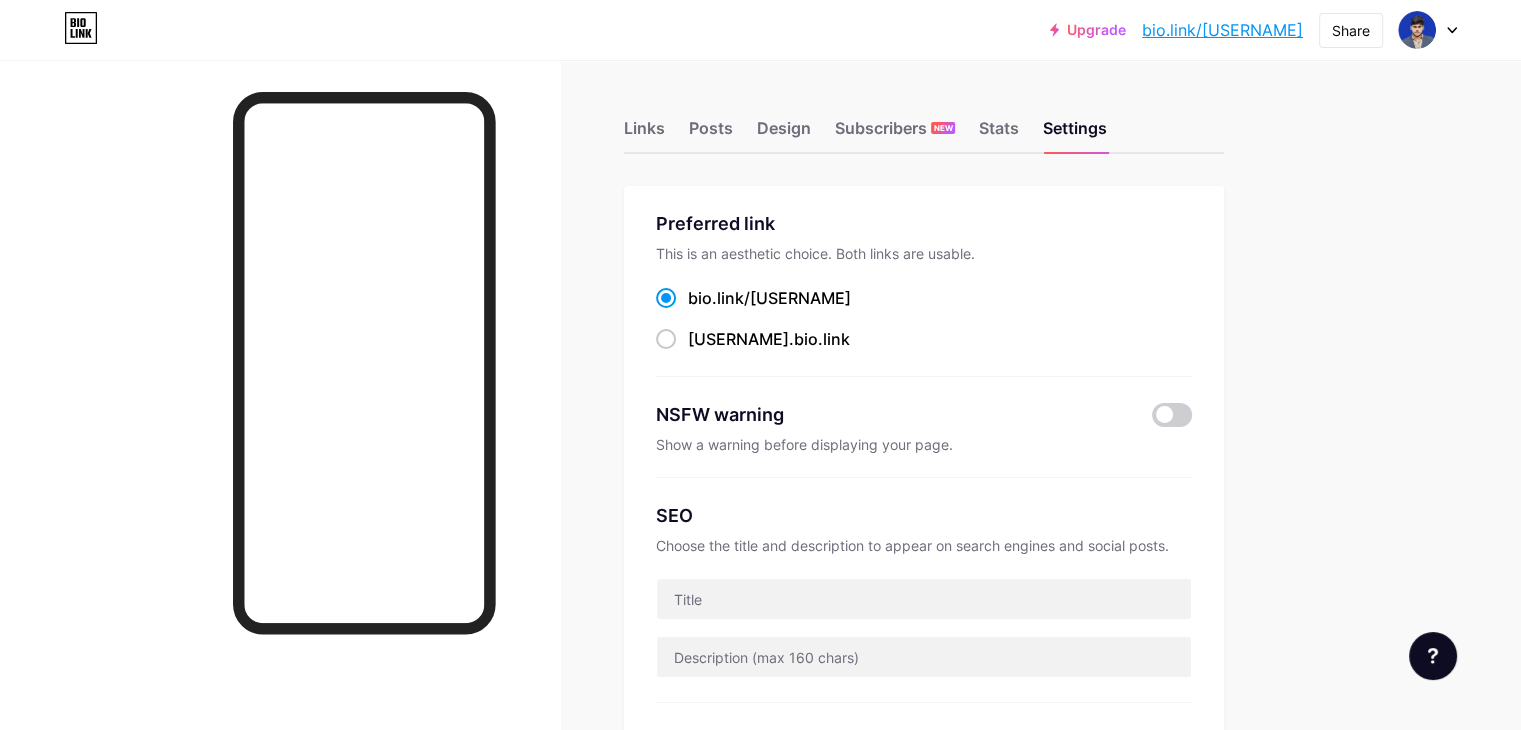 click on "Upgrade   bio.link/jatins...   bio.link/jatinsahu   Share               Switch accounts     JATIN SAHU   bio.link/jatinsahu       + Add a new page        Account settings   Logout" at bounding box center (760, 30) 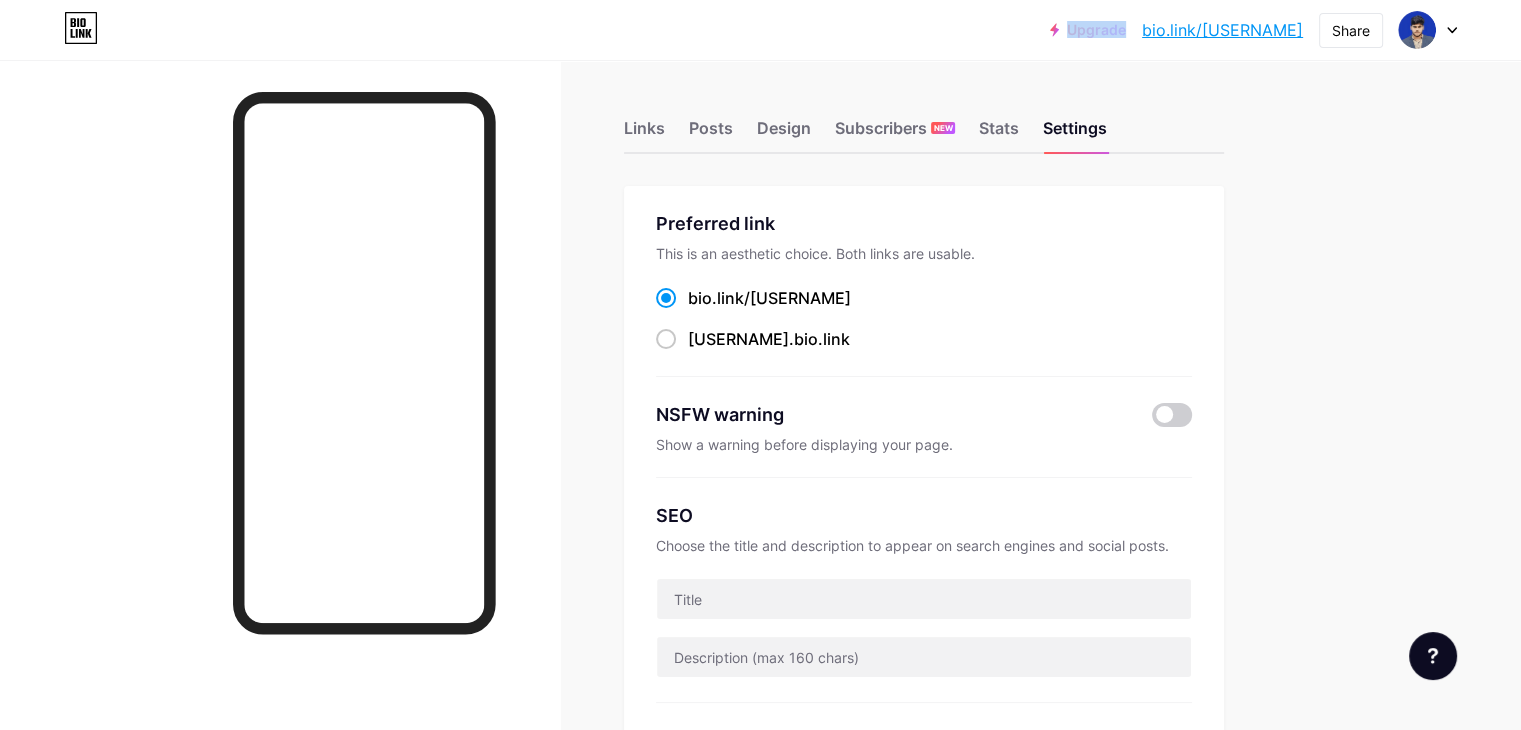 click on "Upgrade   bio.link/jatins...   bio.link/jatinsahu   Share               Switch accounts     JATIN SAHU   bio.link/jatinsahu       + Add a new page        Account settings   Logout" at bounding box center [760, 30] 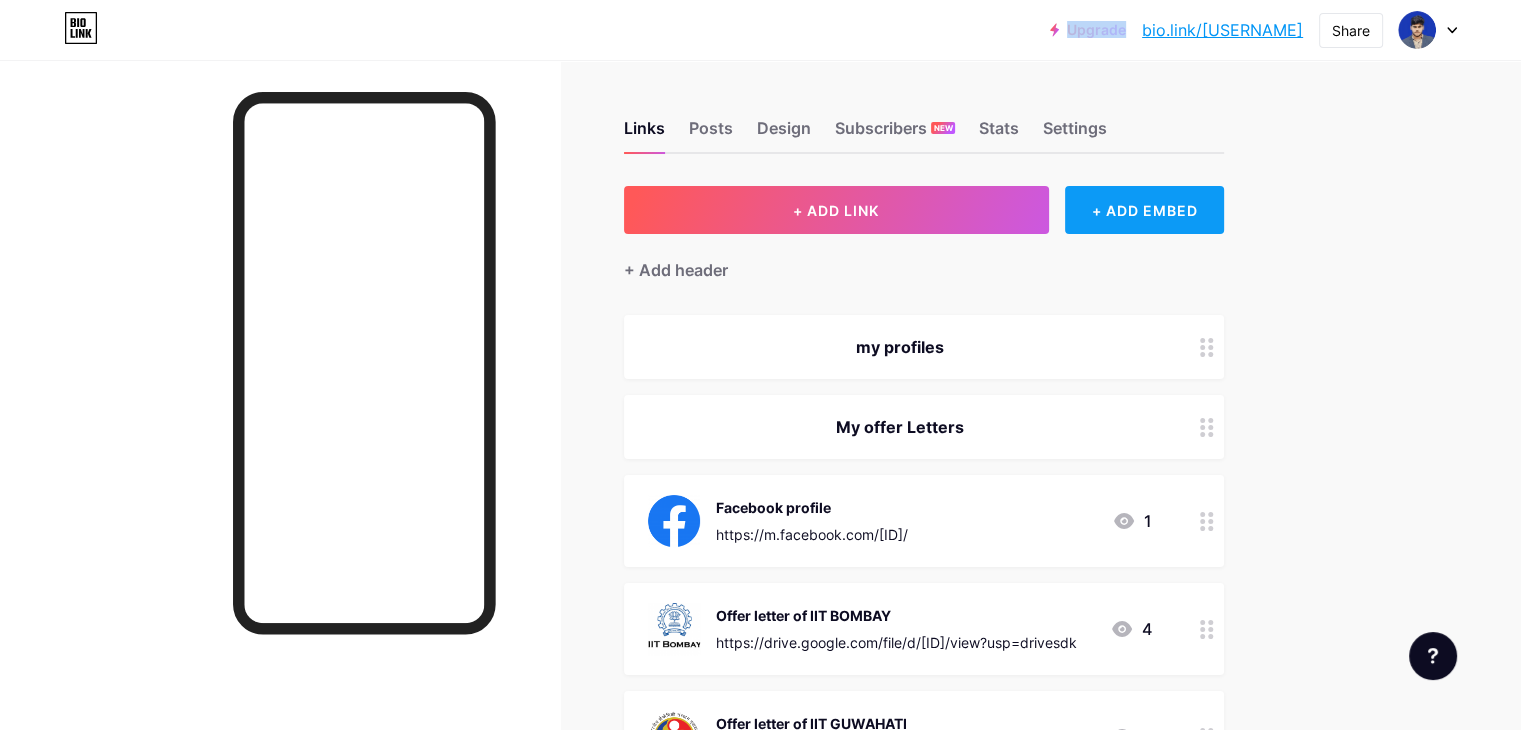 click on "+ ADD EMBED" at bounding box center (1144, 210) 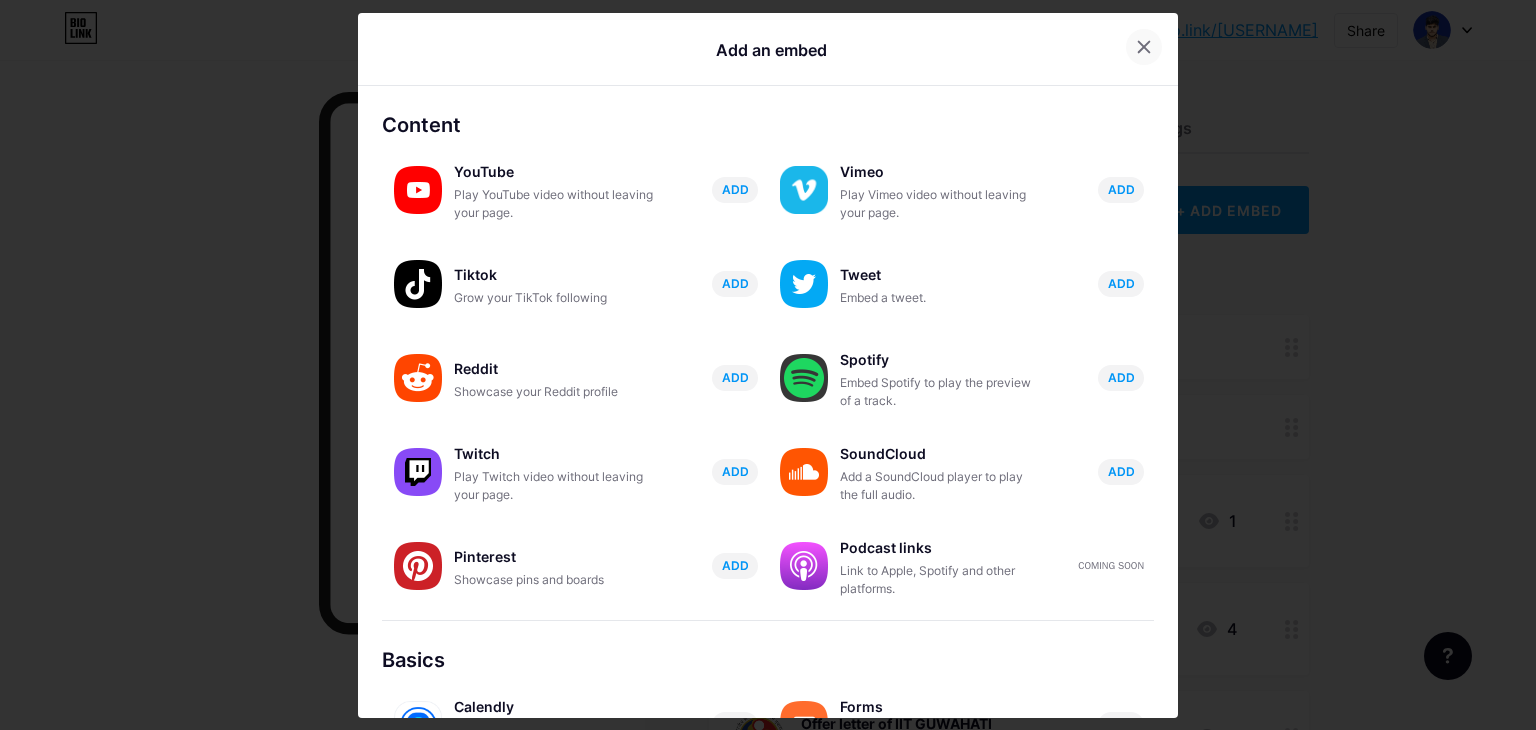 click 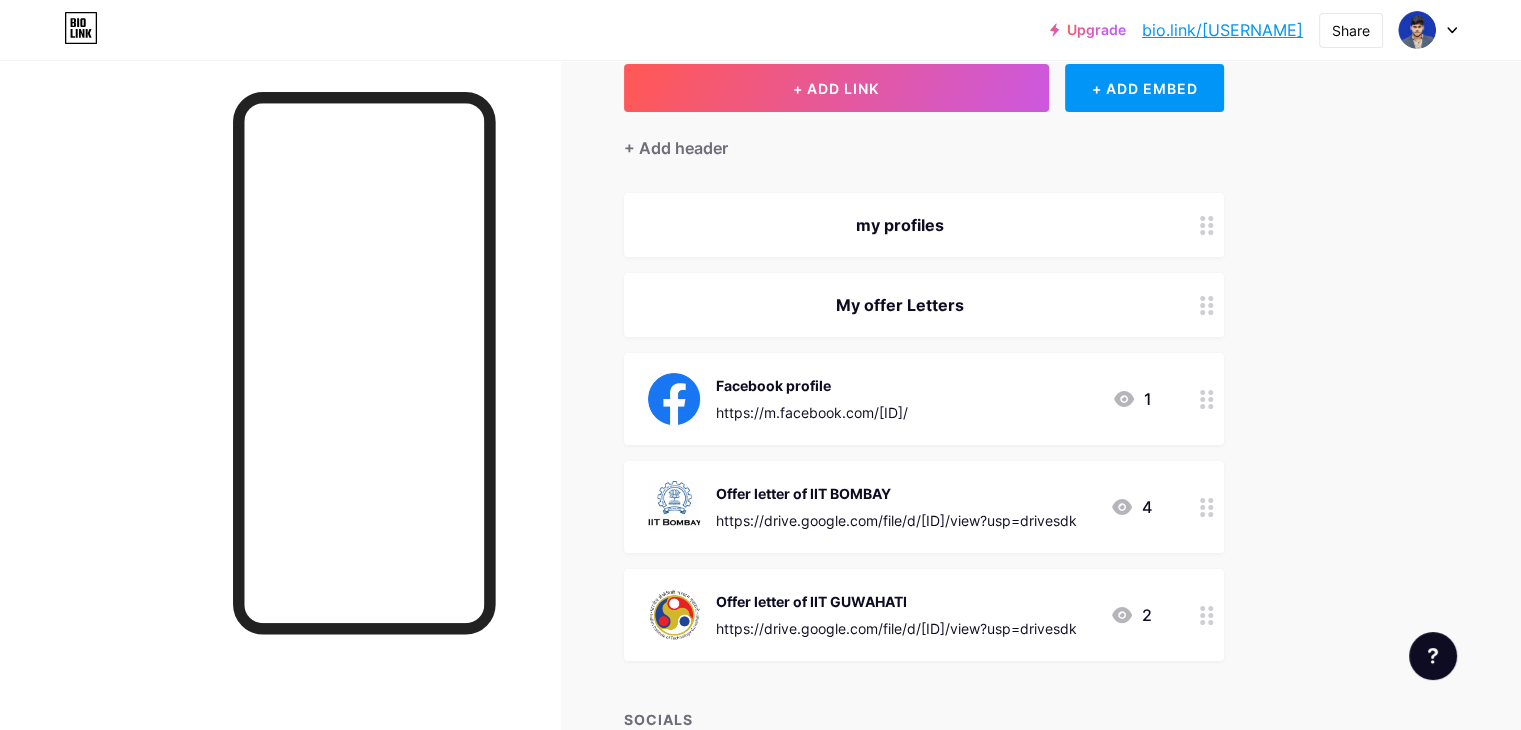 scroll, scrollTop: 200, scrollLeft: 0, axis: vertical 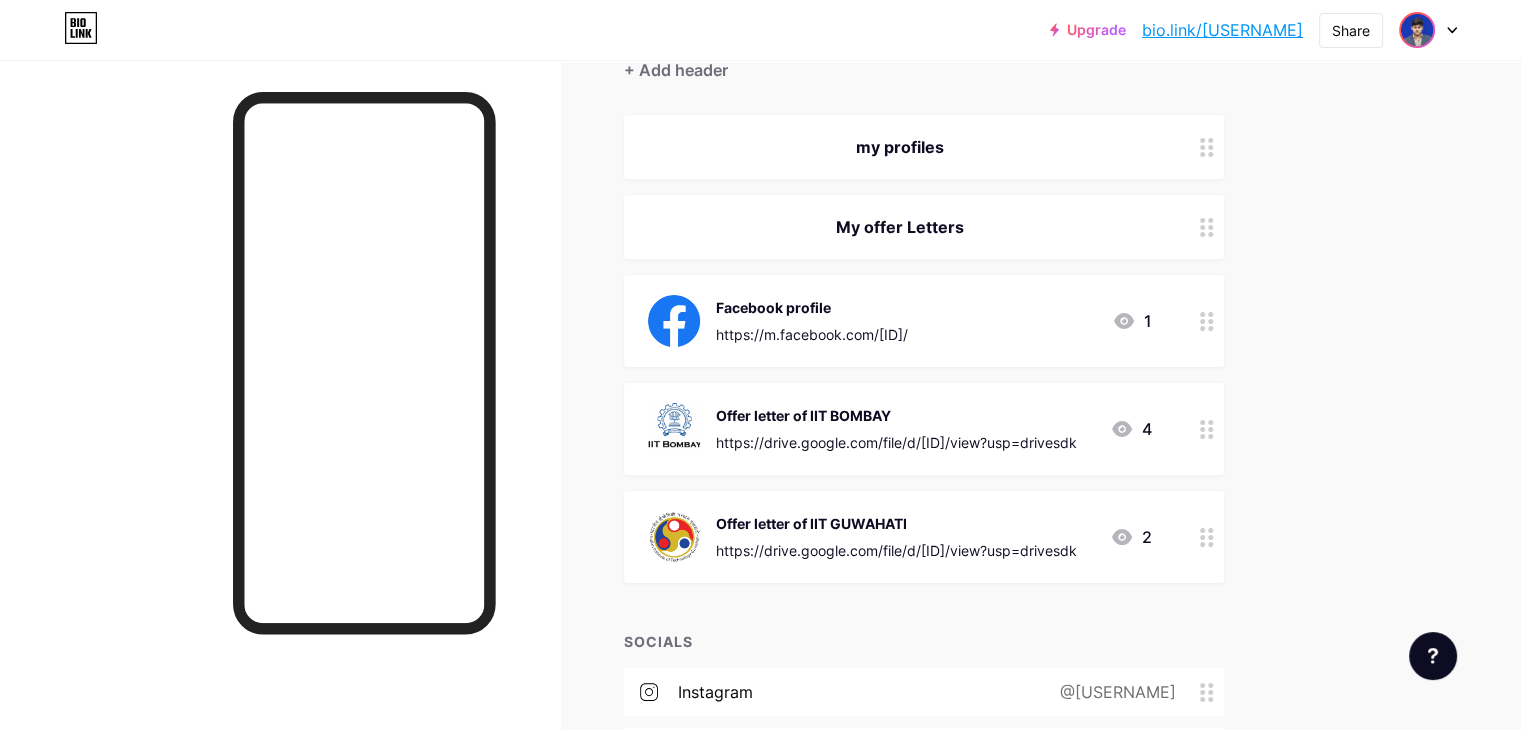 click at bounding box center [1417, 30] 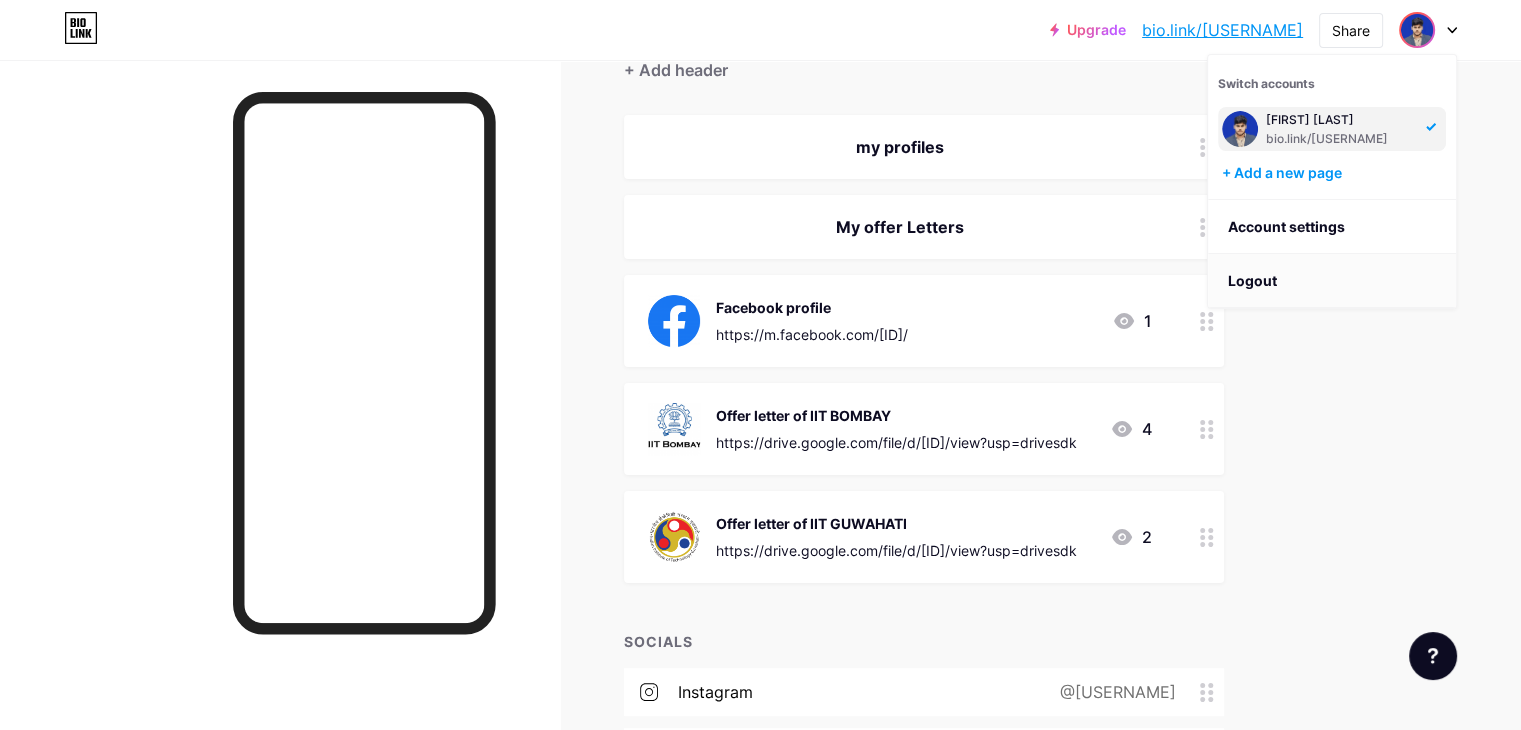 click on "Logout" at bounding box center [1332, 281] 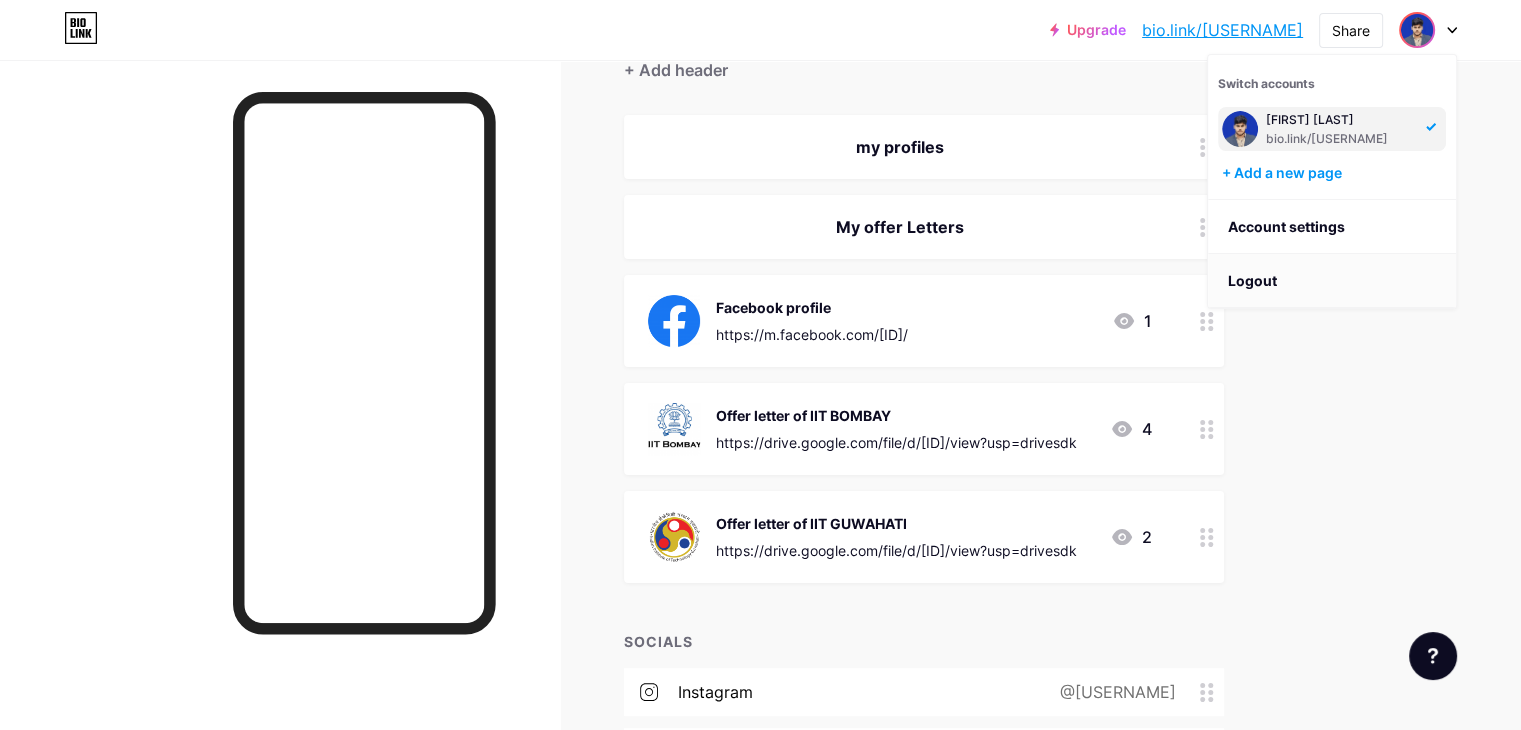 scroll, scrollTop: 0, scrollLeft: 0, axis: both 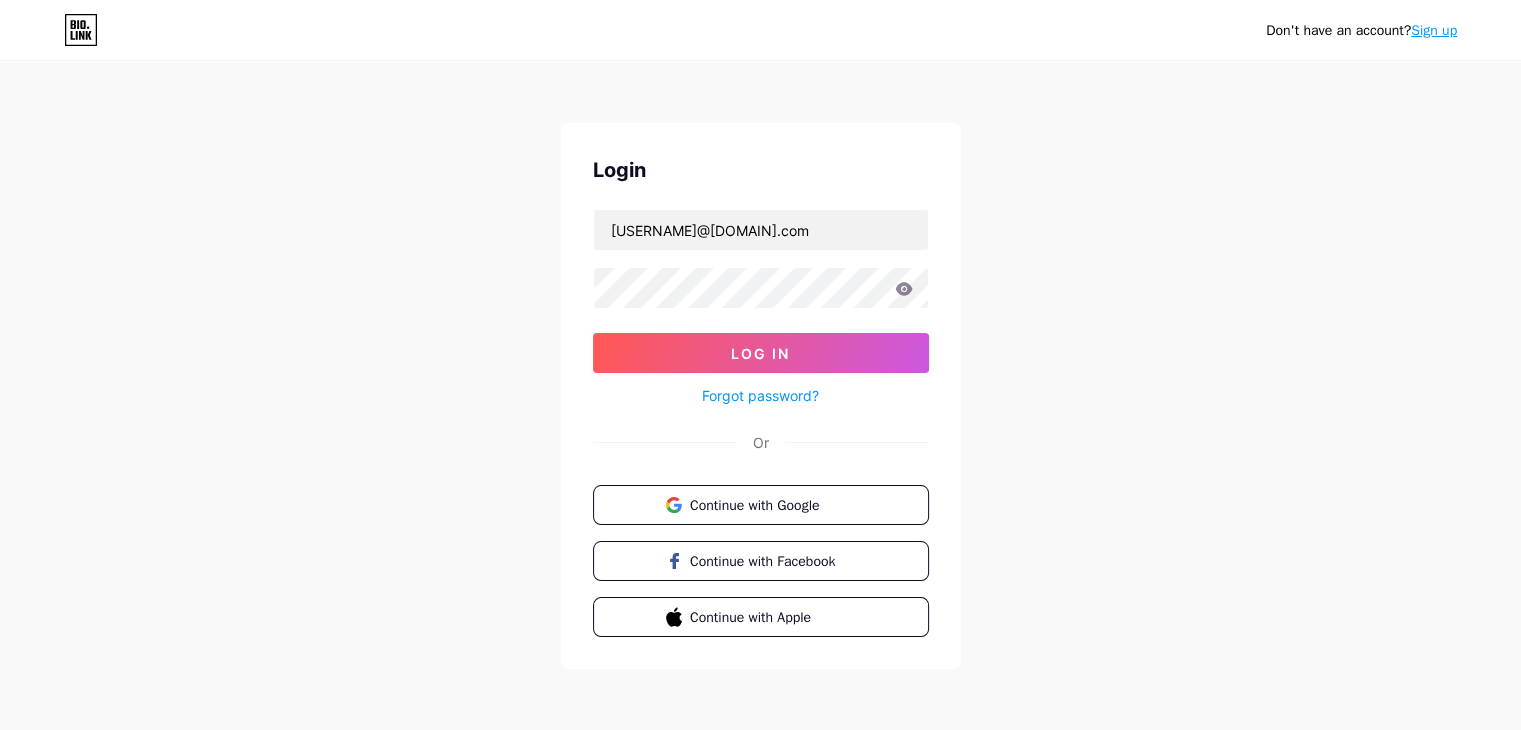 click on "Don't have an account?  Sign up   Login     jatinsahu36890@gmail.com               Log In
Forgot password?
Or       Continue with Google     Continue with Facebook
Continue with Apple" at bounding box center [760, 364] 